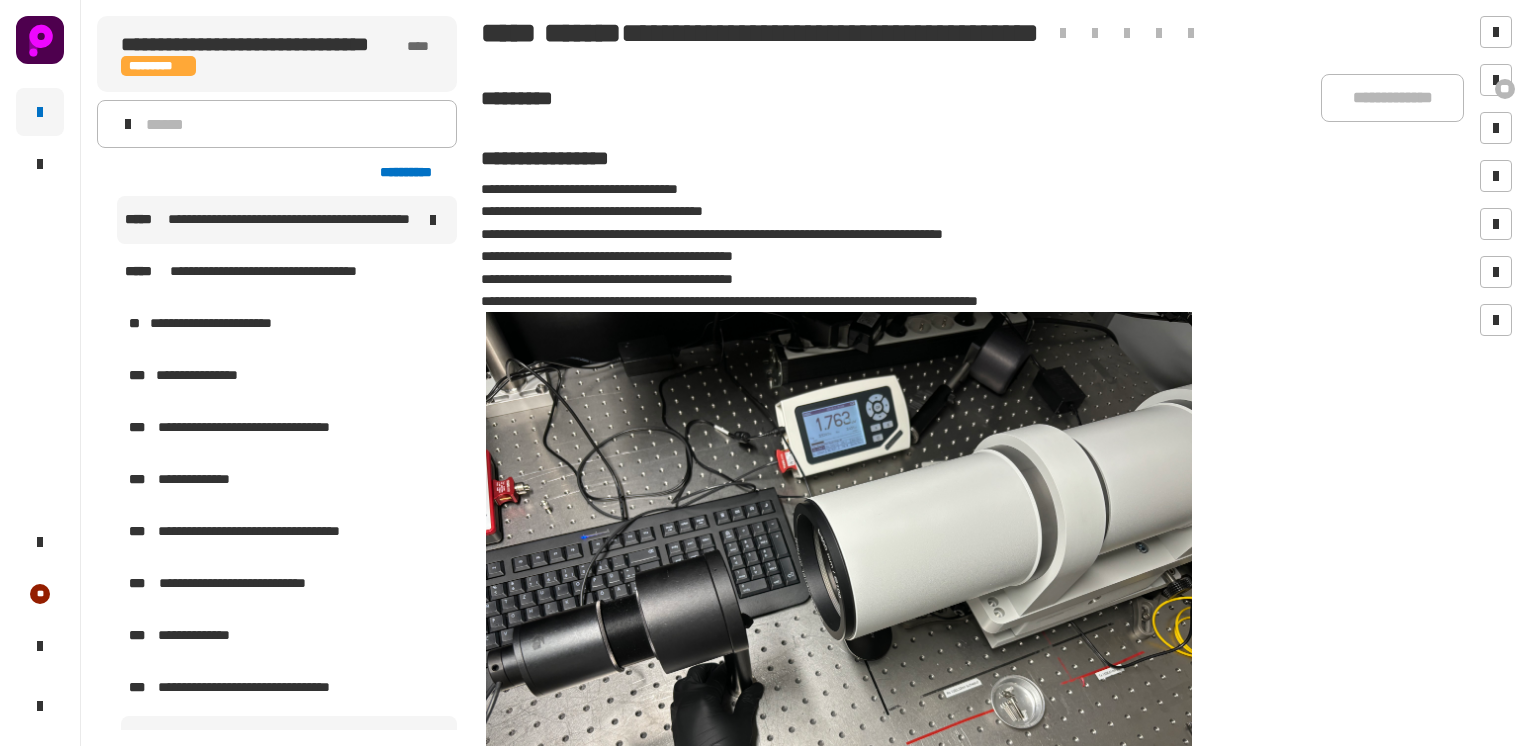 scroll, scrollTop: 0, scrollLeft: 0, axis: both 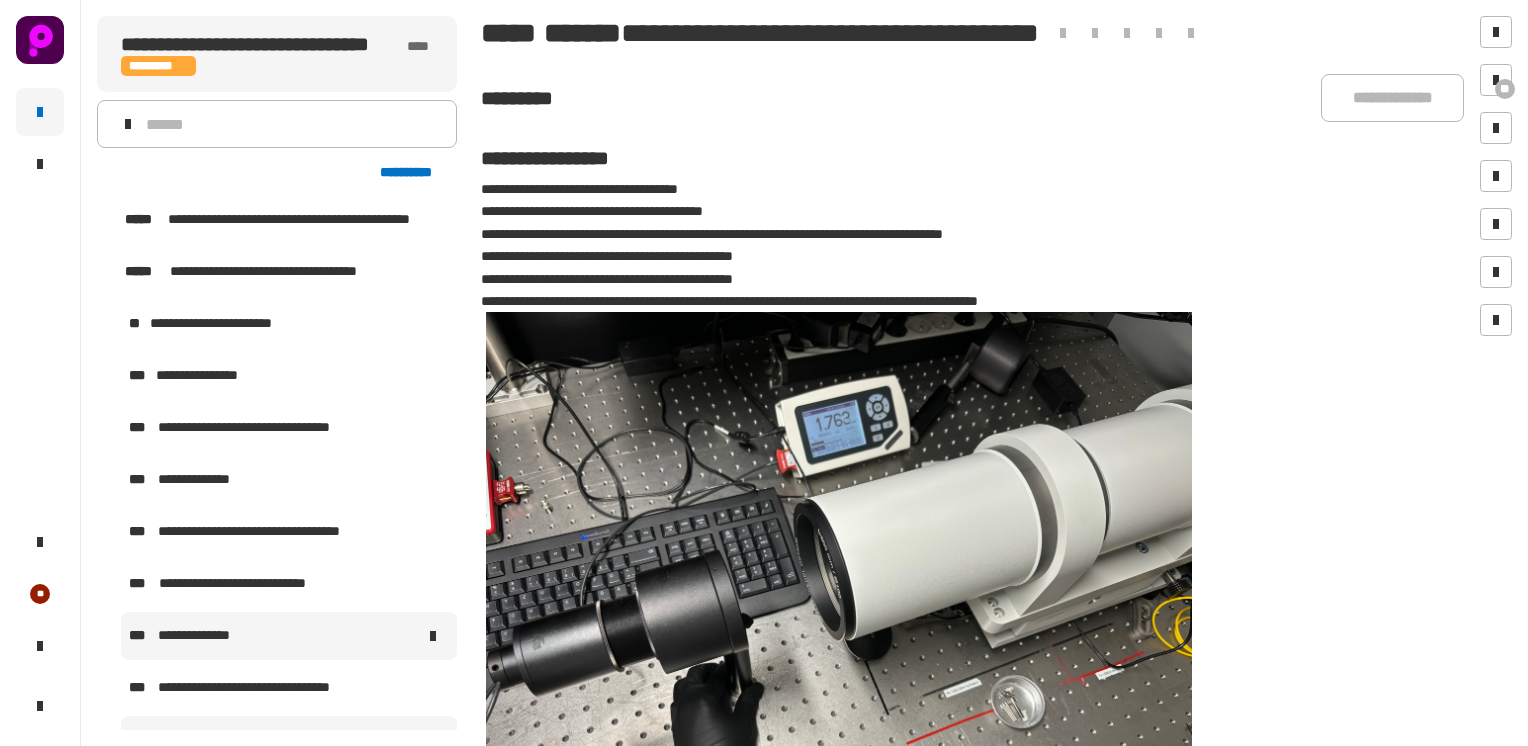 click on "**********" at bounding box center (202, 636) 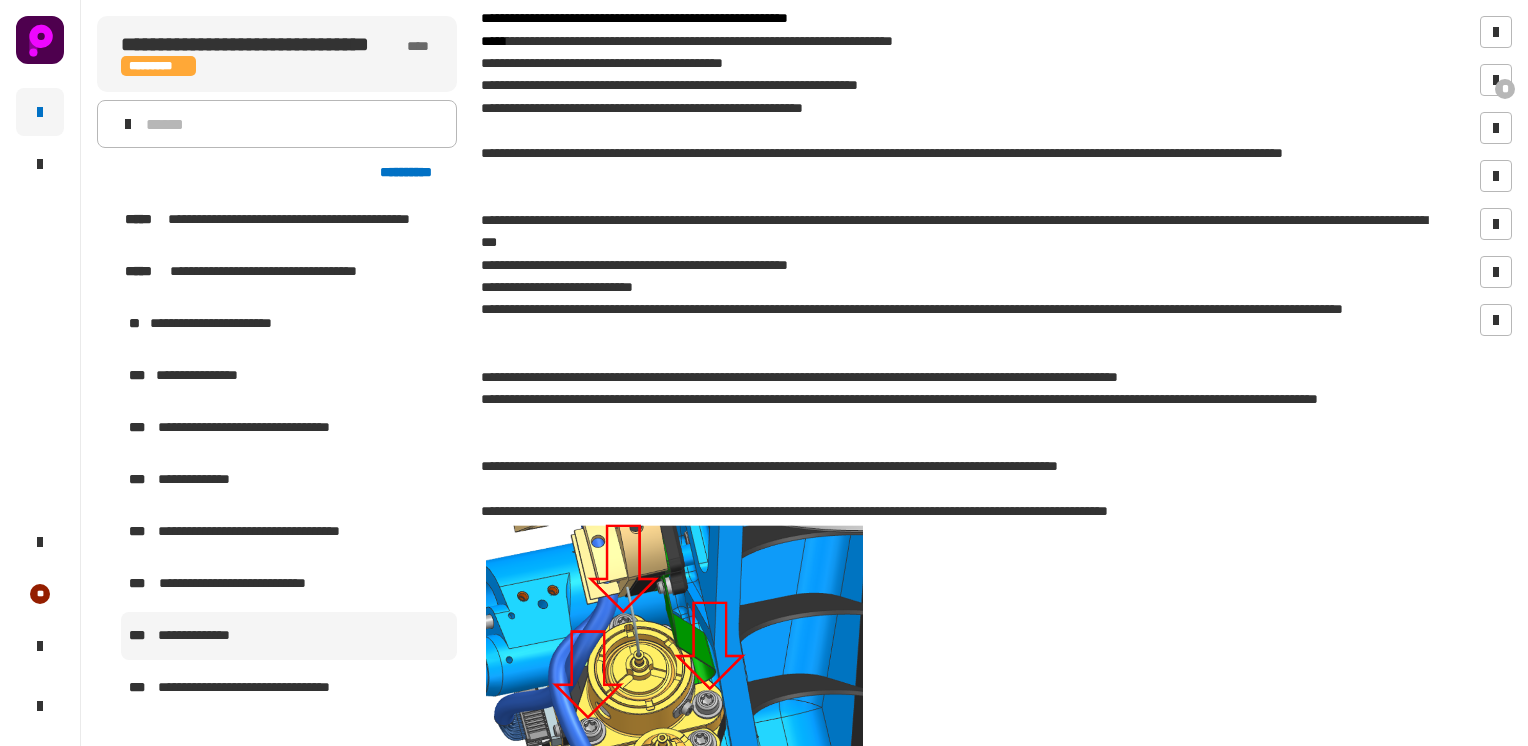 scroll, scrollTop: 754, scrollLeft: 0, axis: vertical 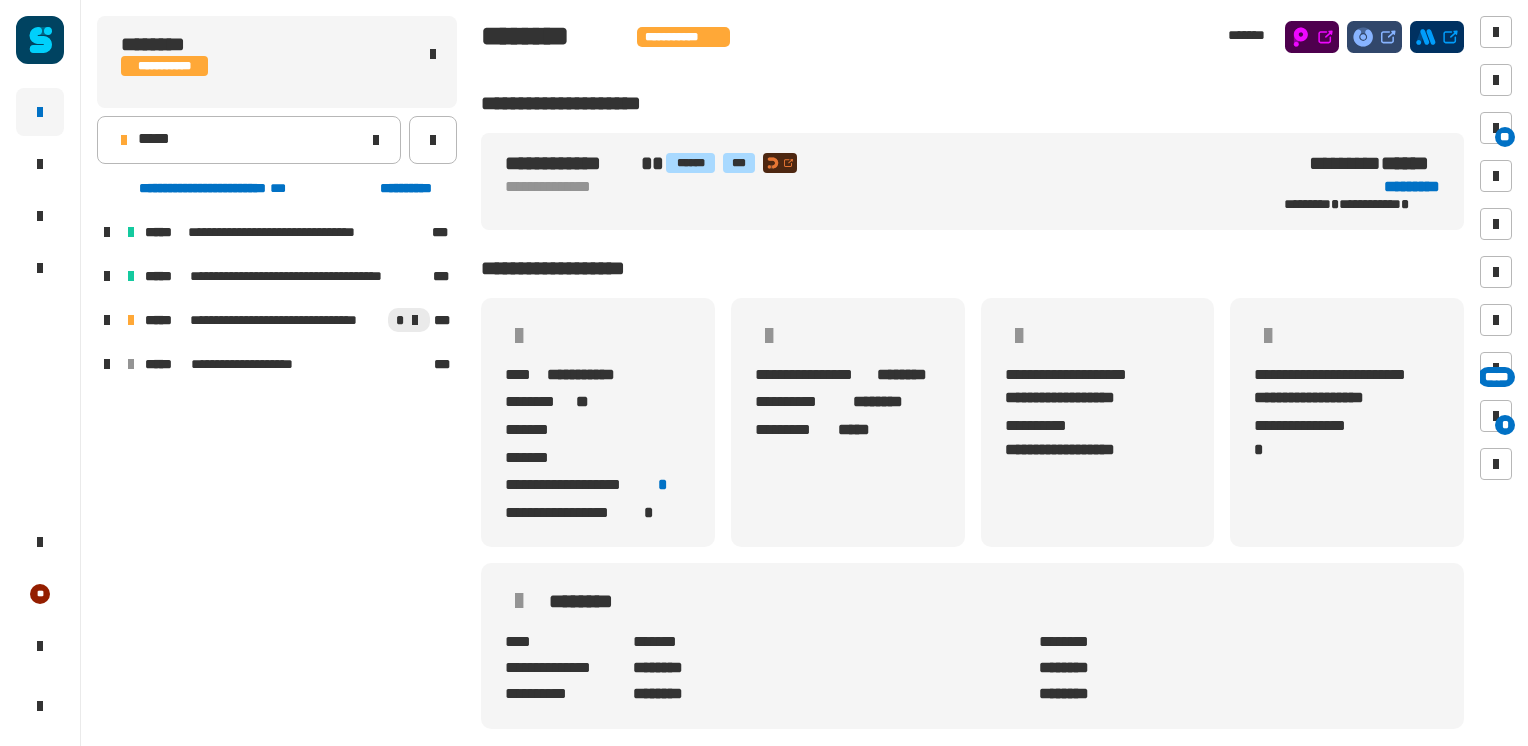 click on "**********" 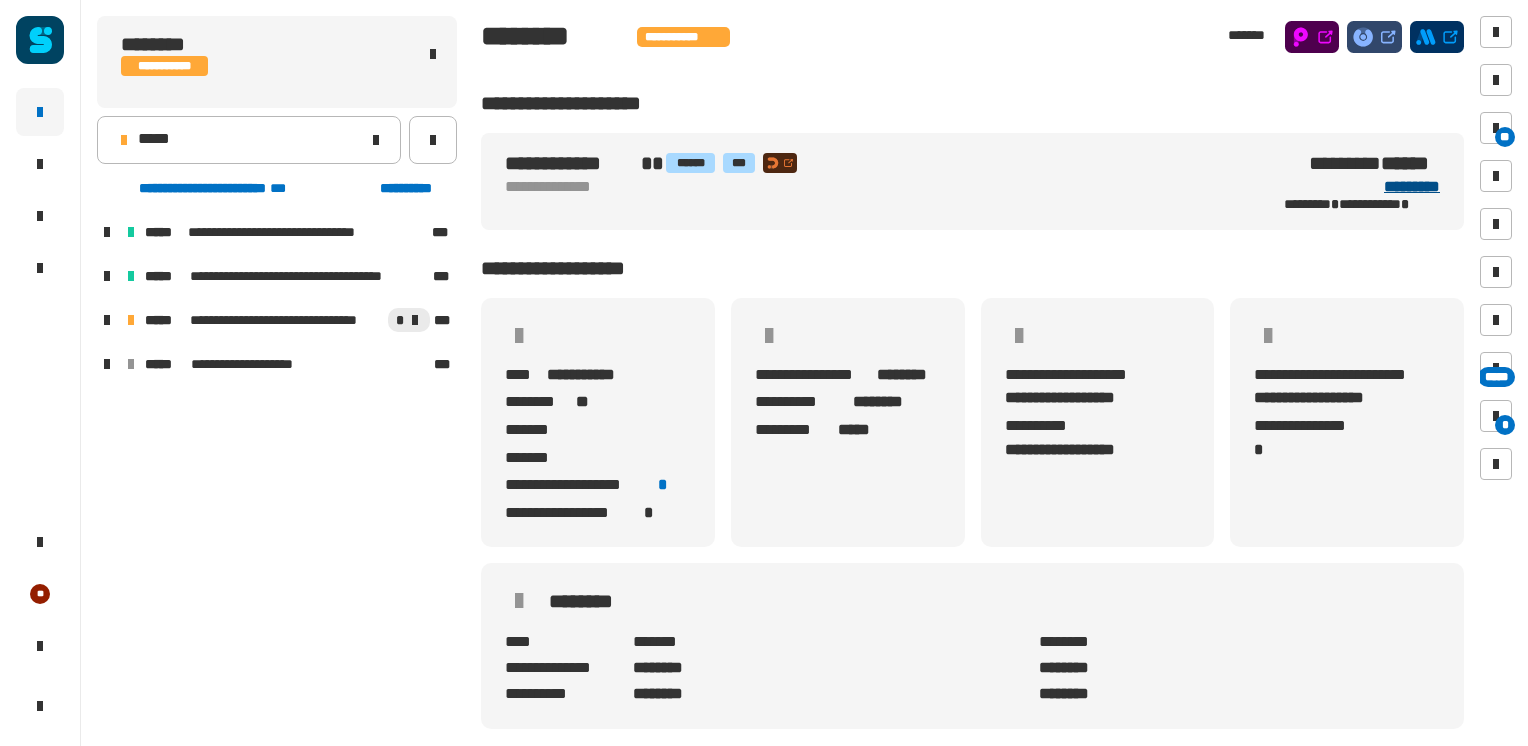 click on "*********" 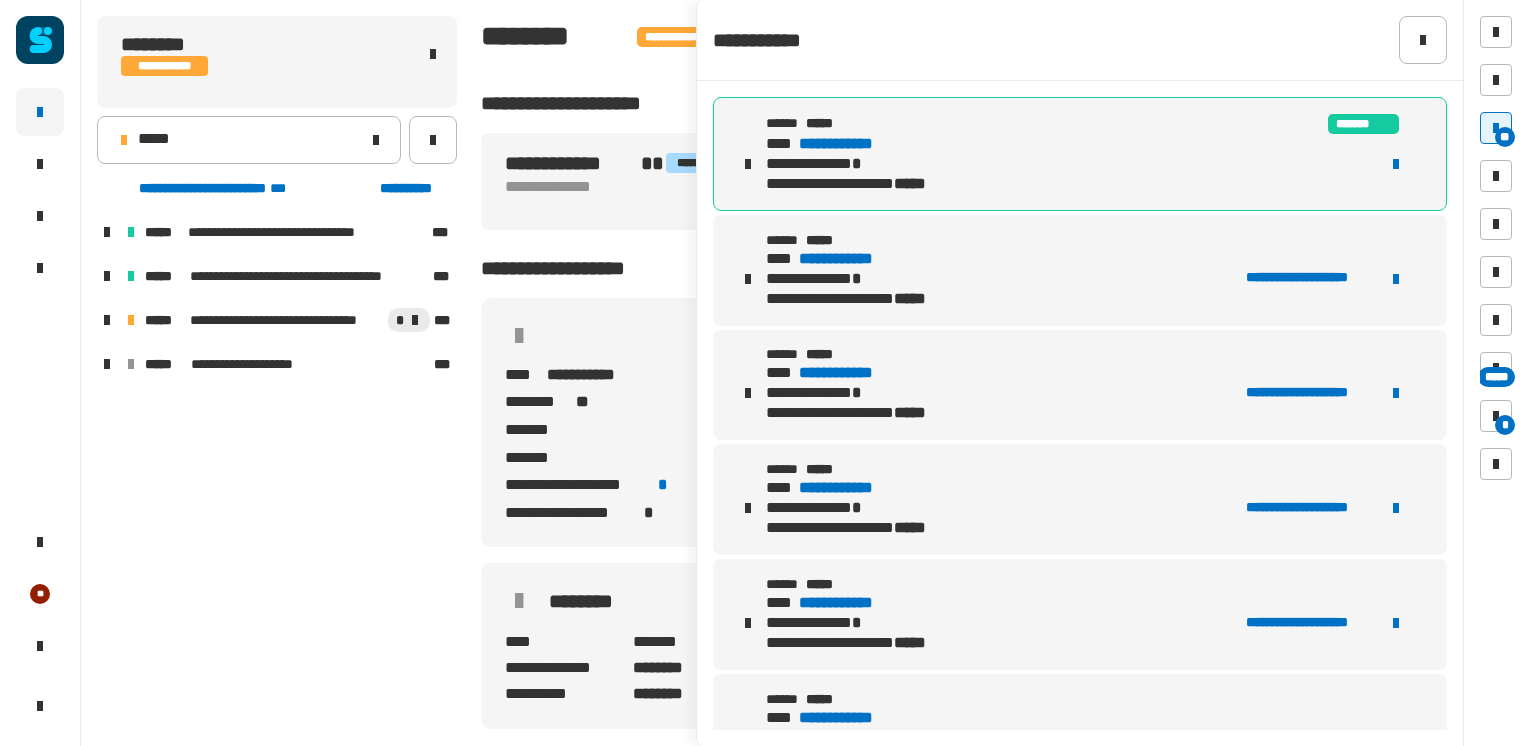 click on "**********" at bounding box center [855, 144] 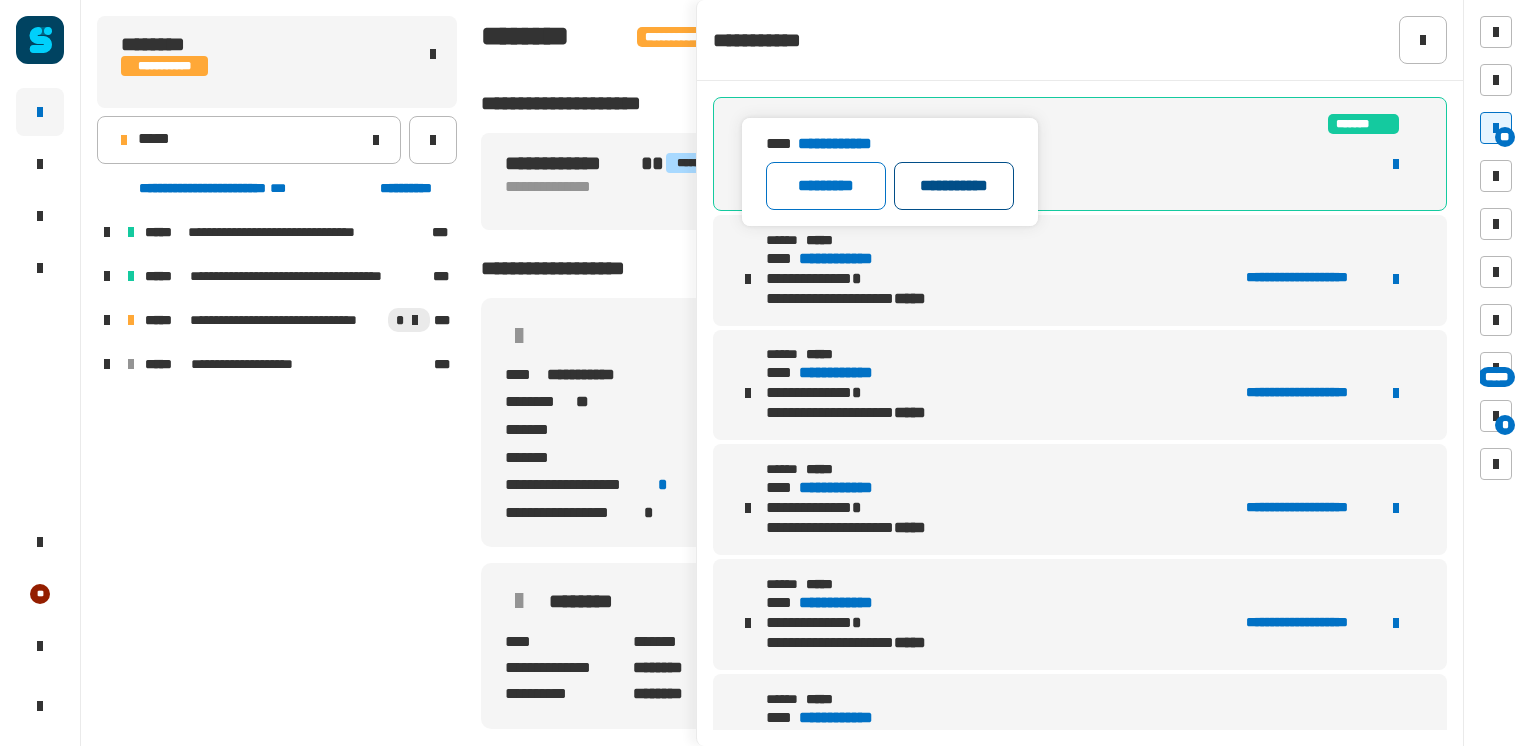 click on "**********" at bounding box center (954, 186) 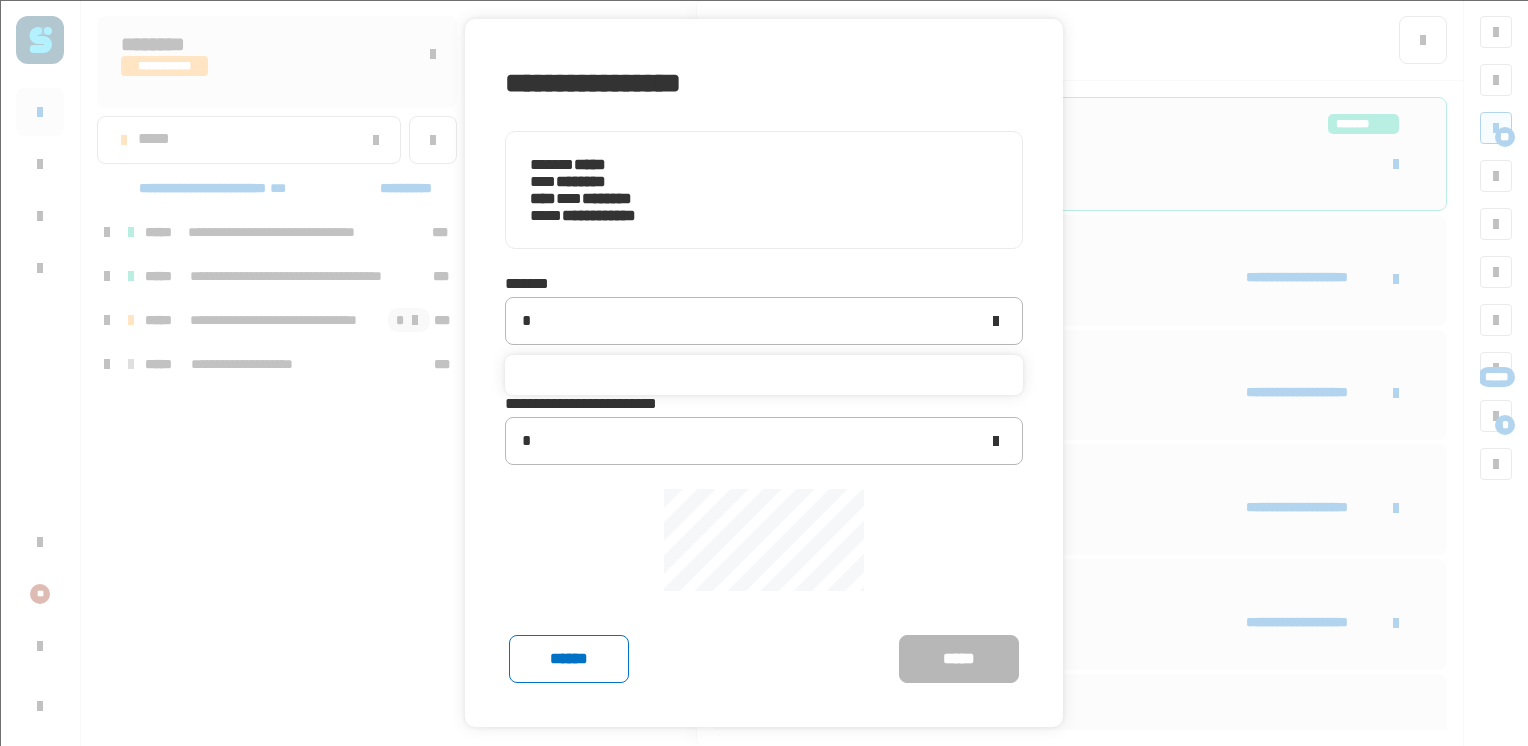 type on "**********" 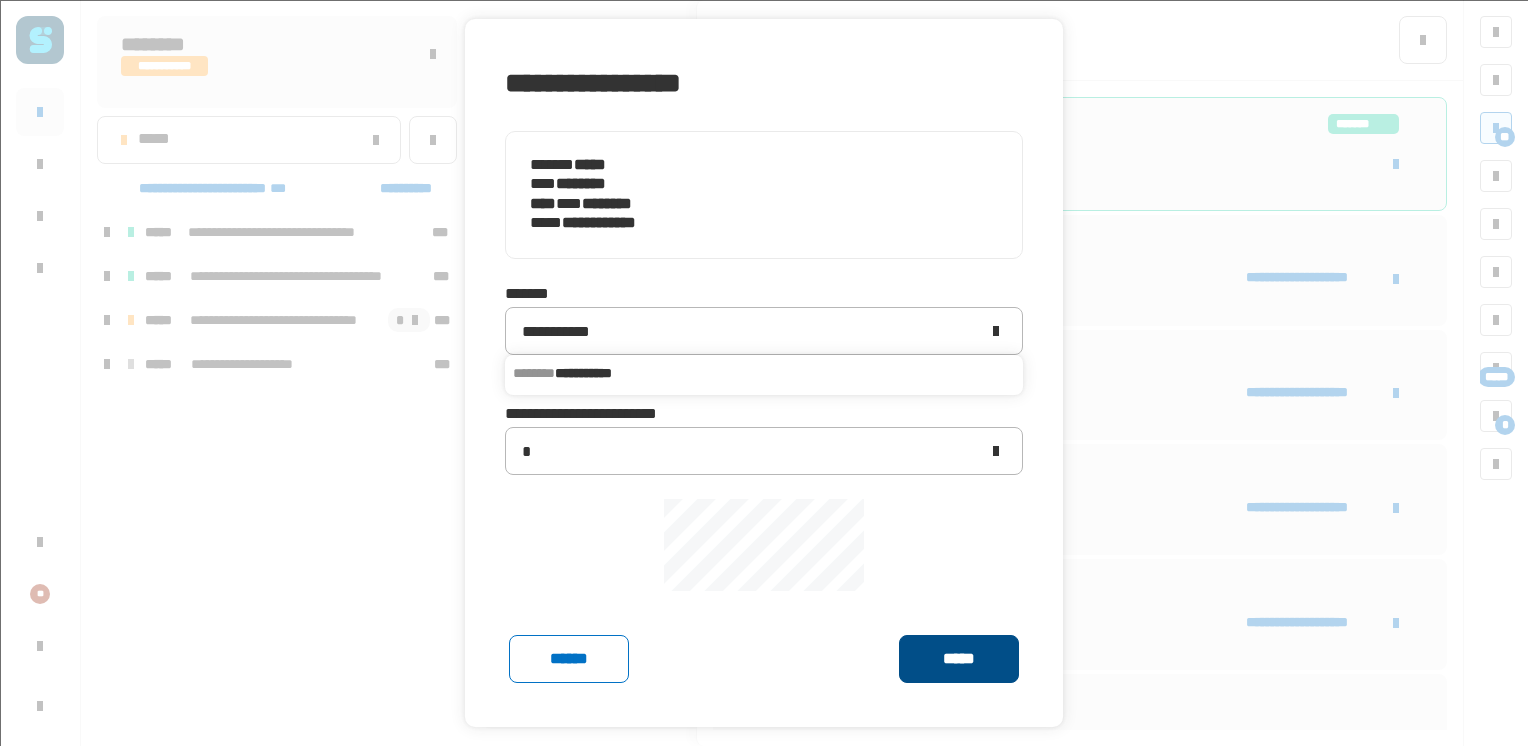 click on "*****" 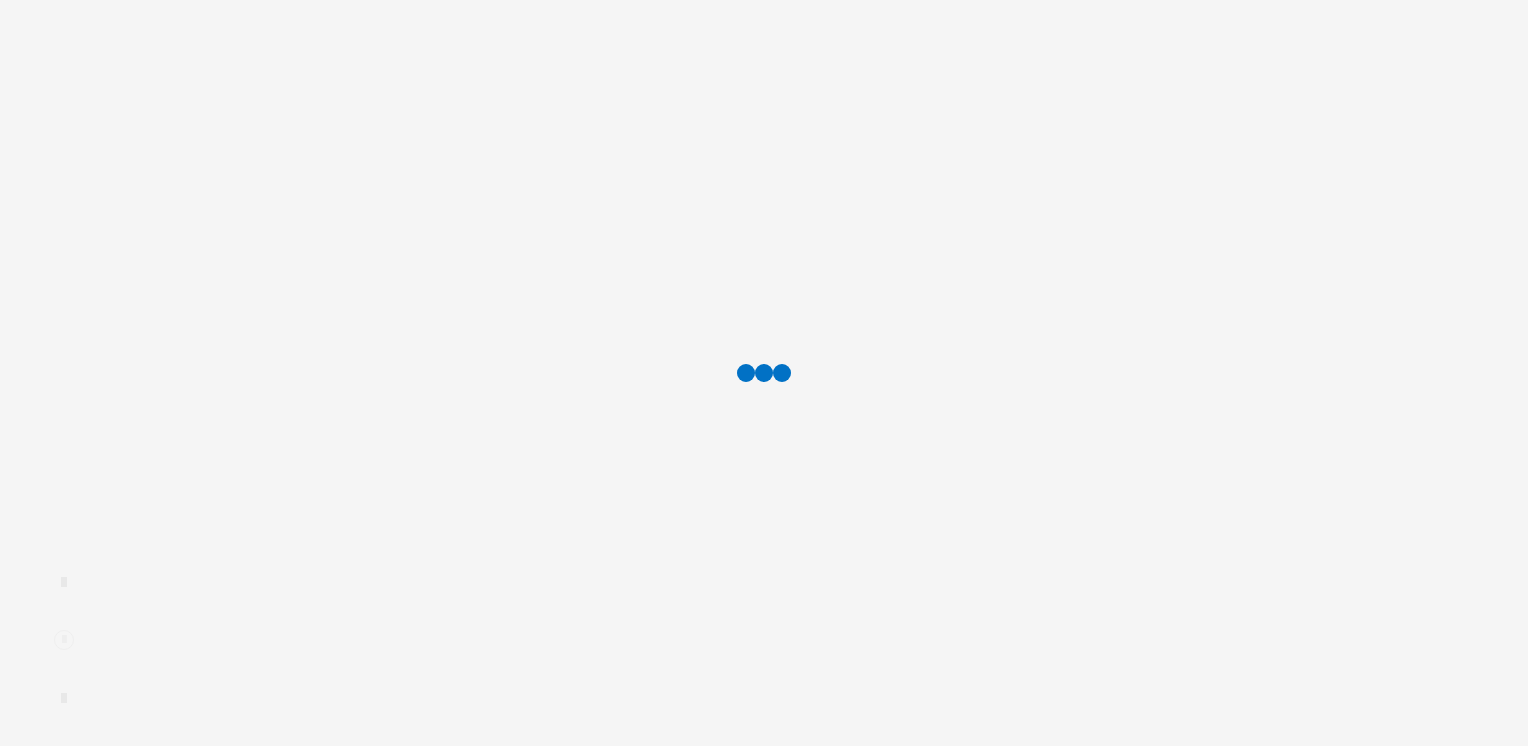 scroll, scrollTop: 0, scrollLeft: 0, axis: both 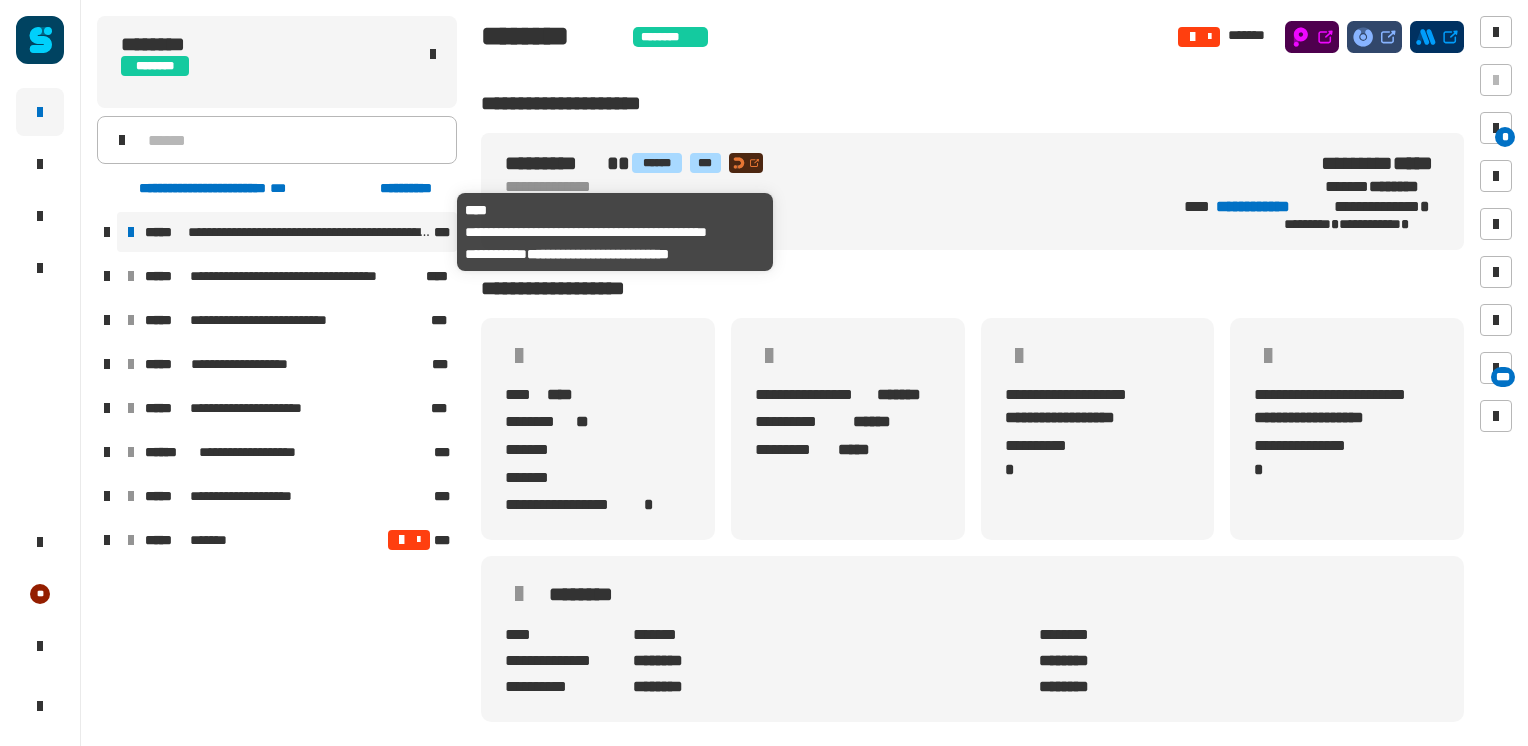 click on "**********" at bounding box center (309, 232) 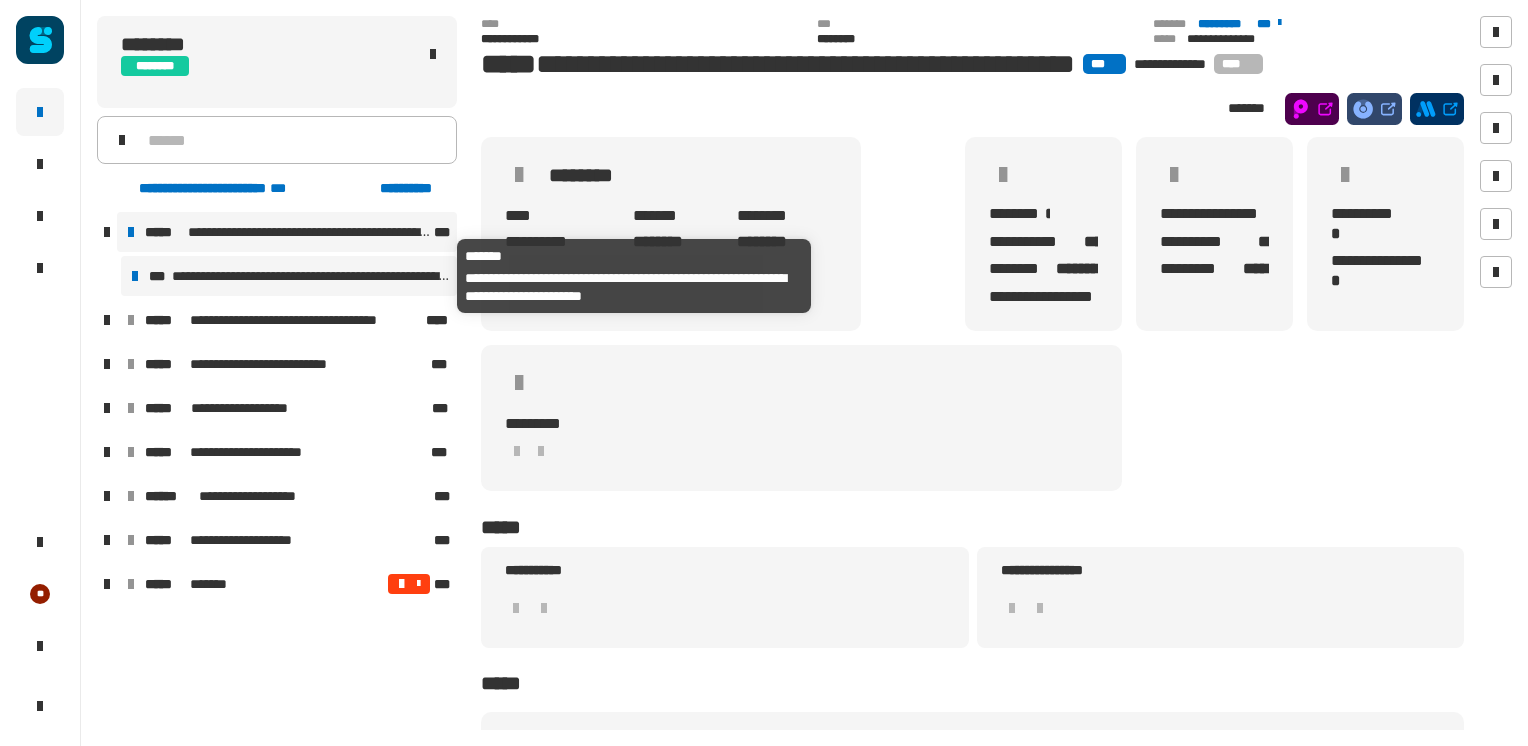 click on "**********" at bounding box center (310, 276) 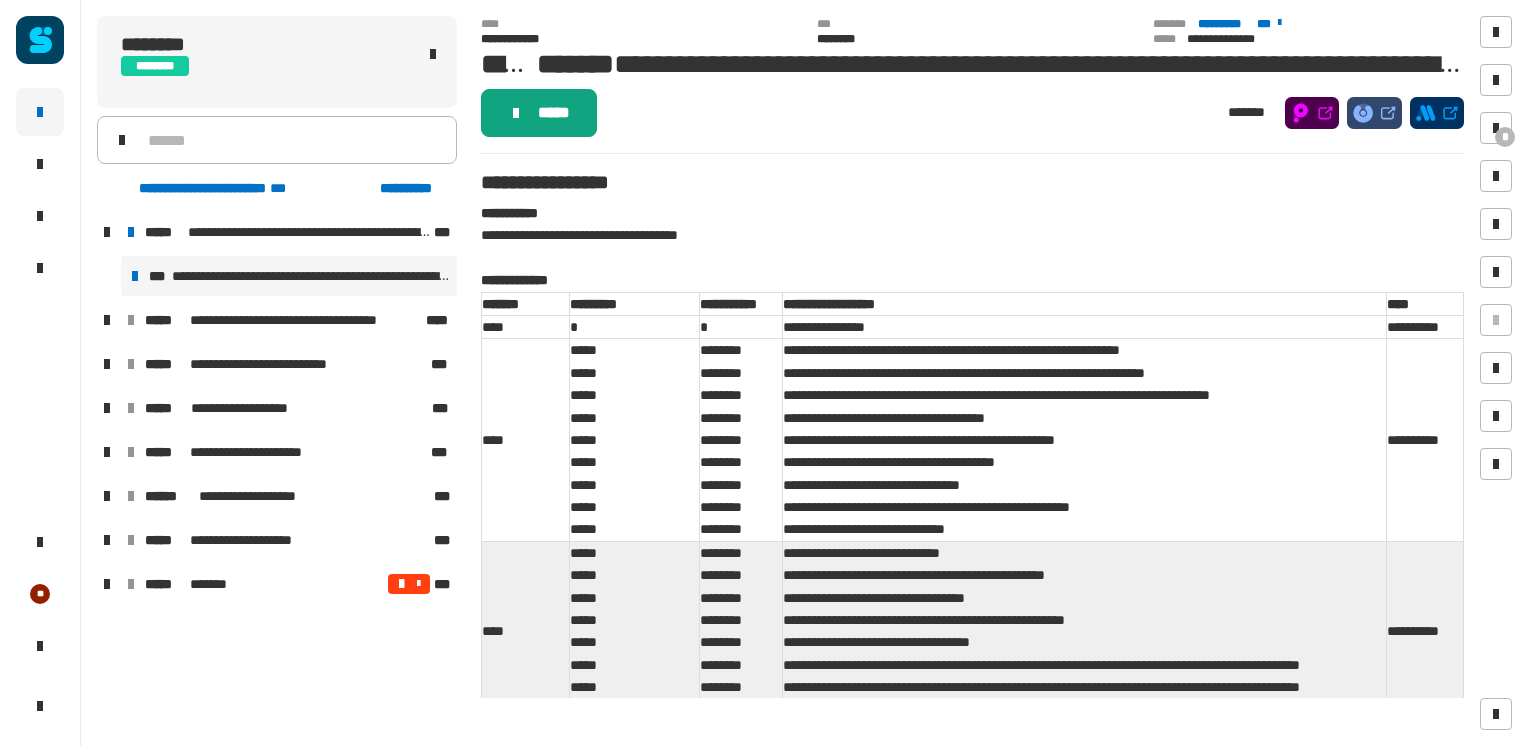 click on "*****" 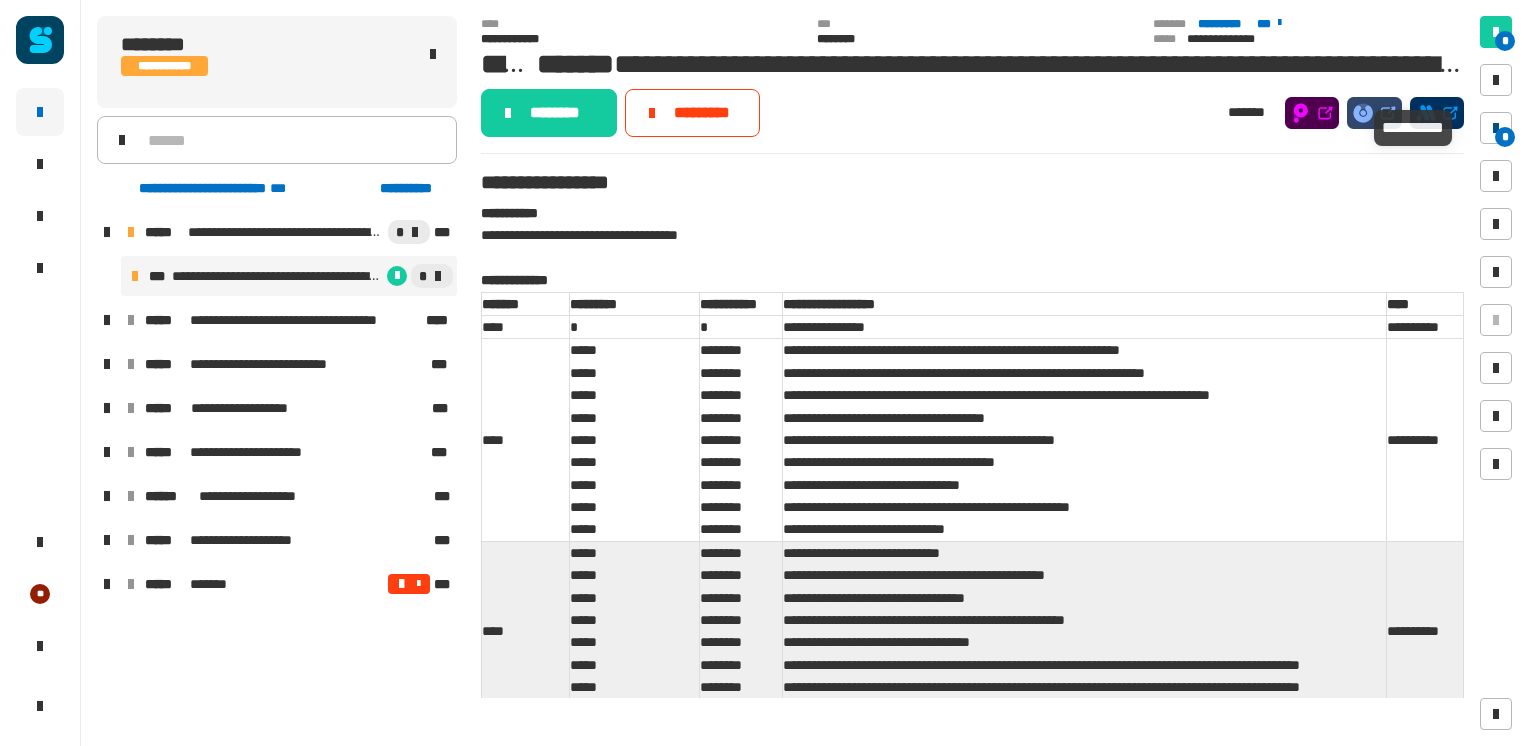 click on "*" at bounding box center [1505, 137] 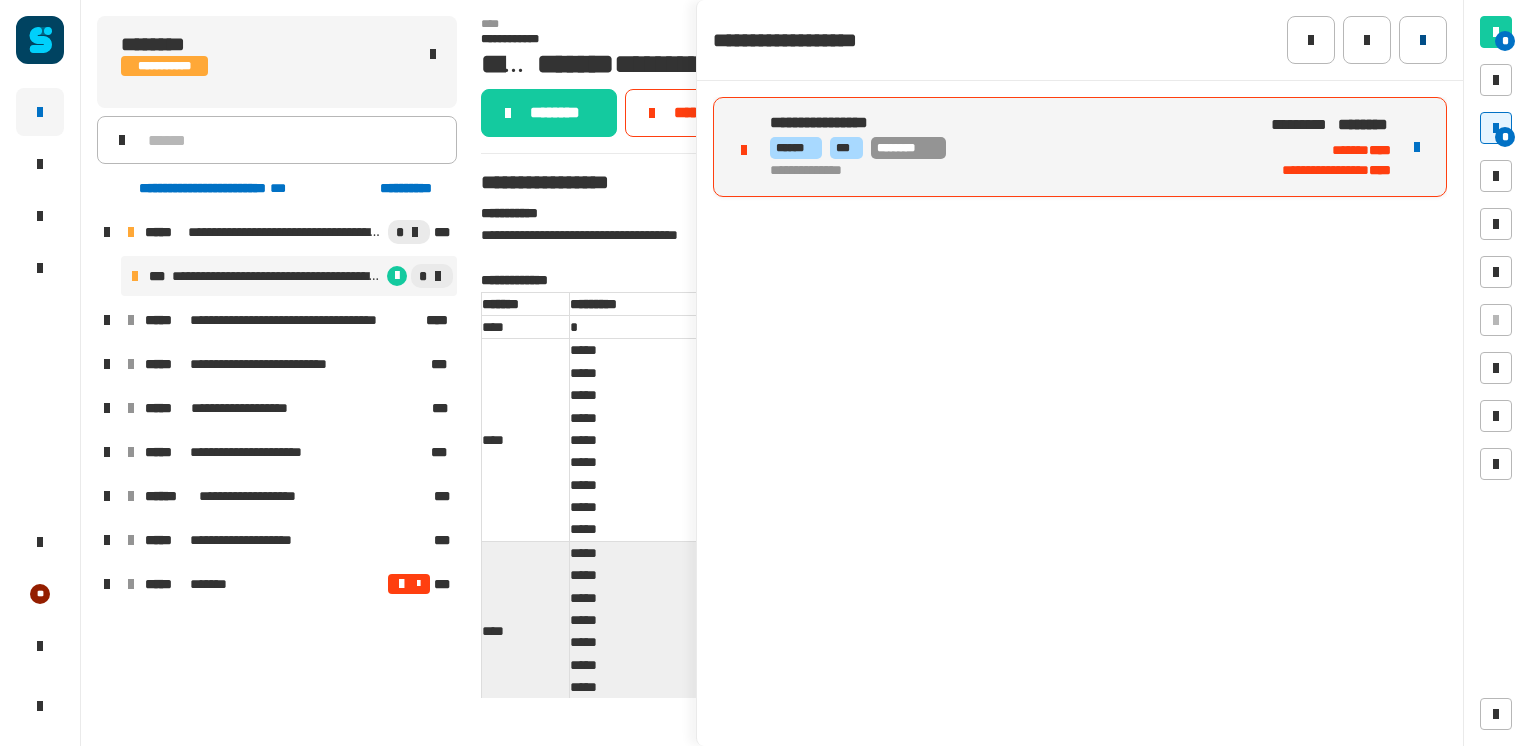 click 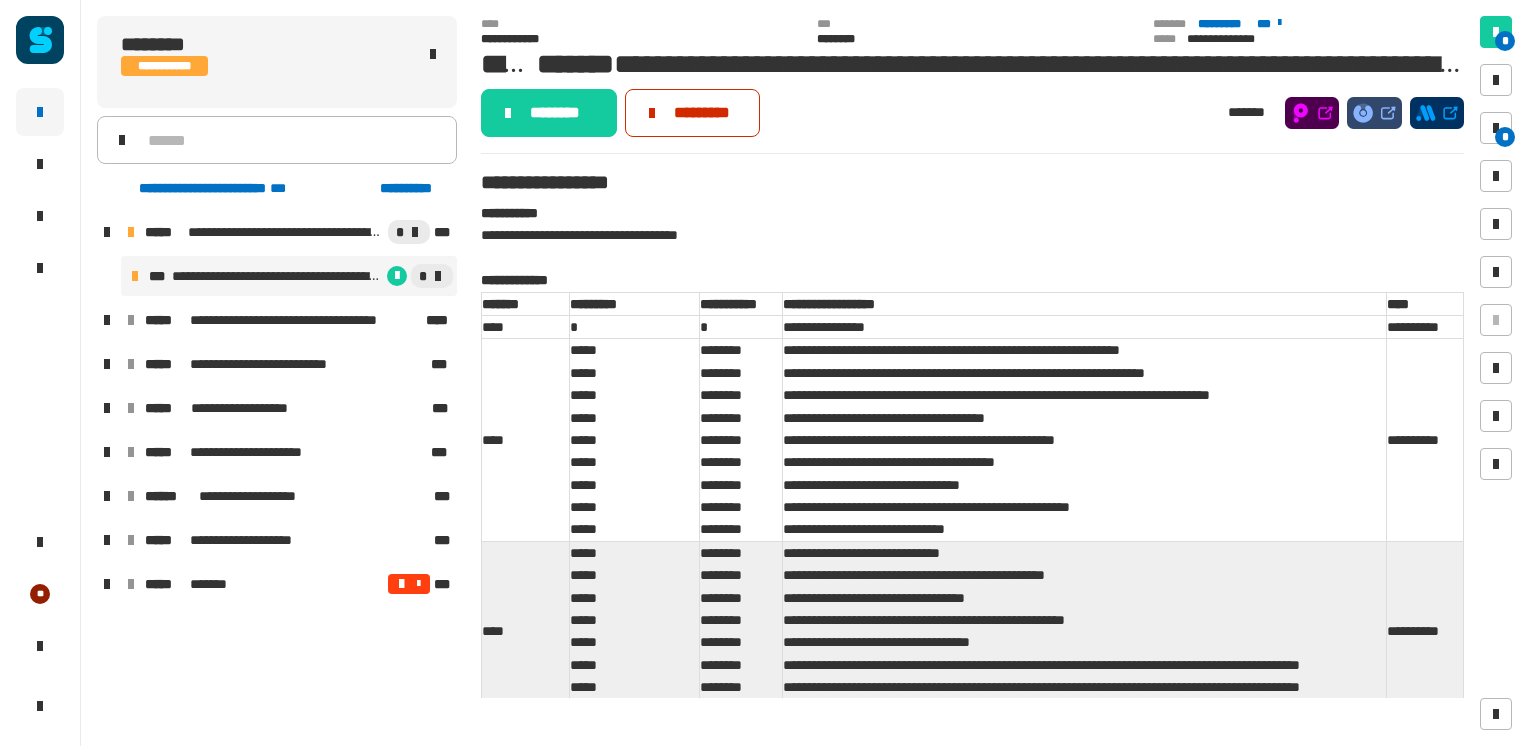 click on "*********" 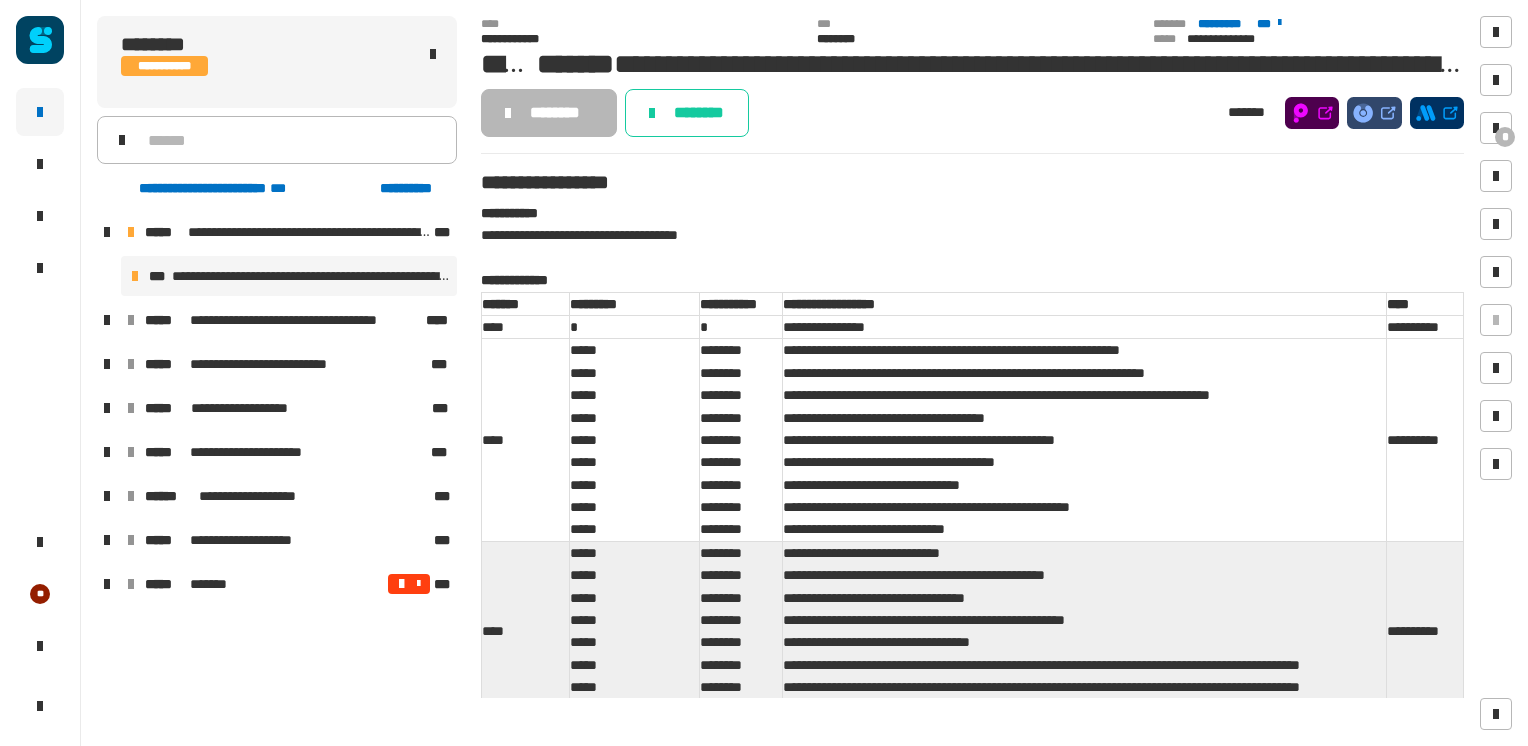 click on "********" 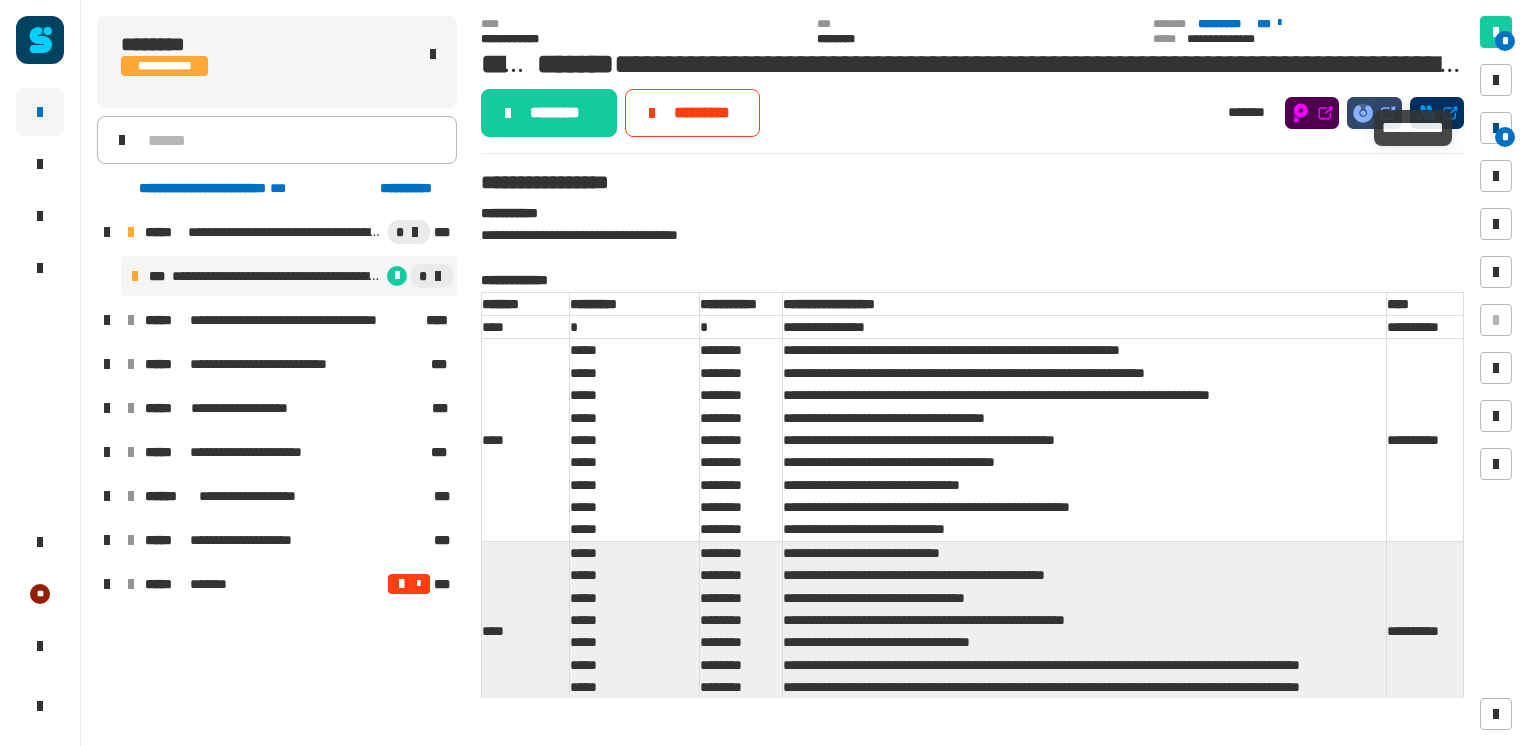 click on "*" at bounding box center (1496, 128) 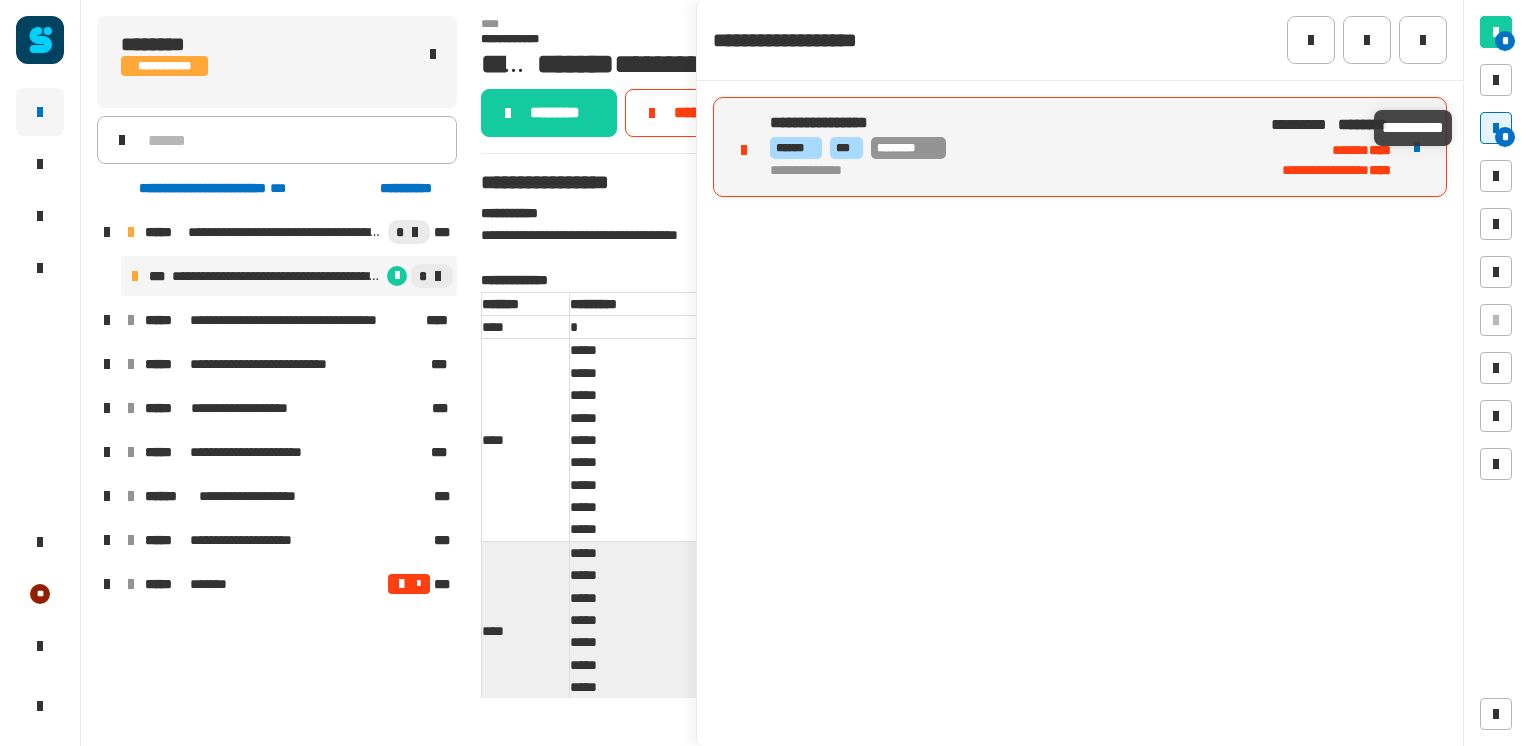 type 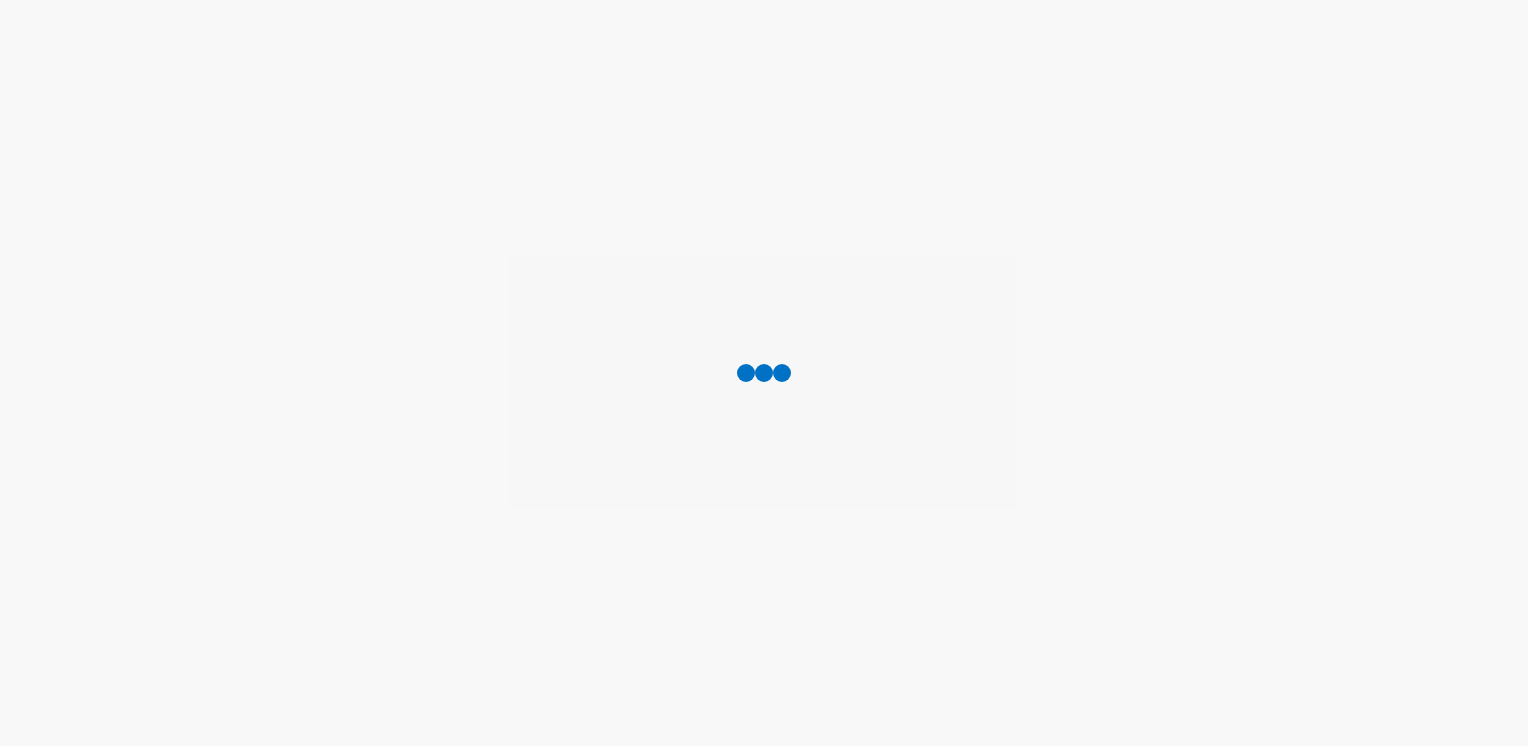 scroll, scrollTop: 0, scrollLeft: 0, axis: both 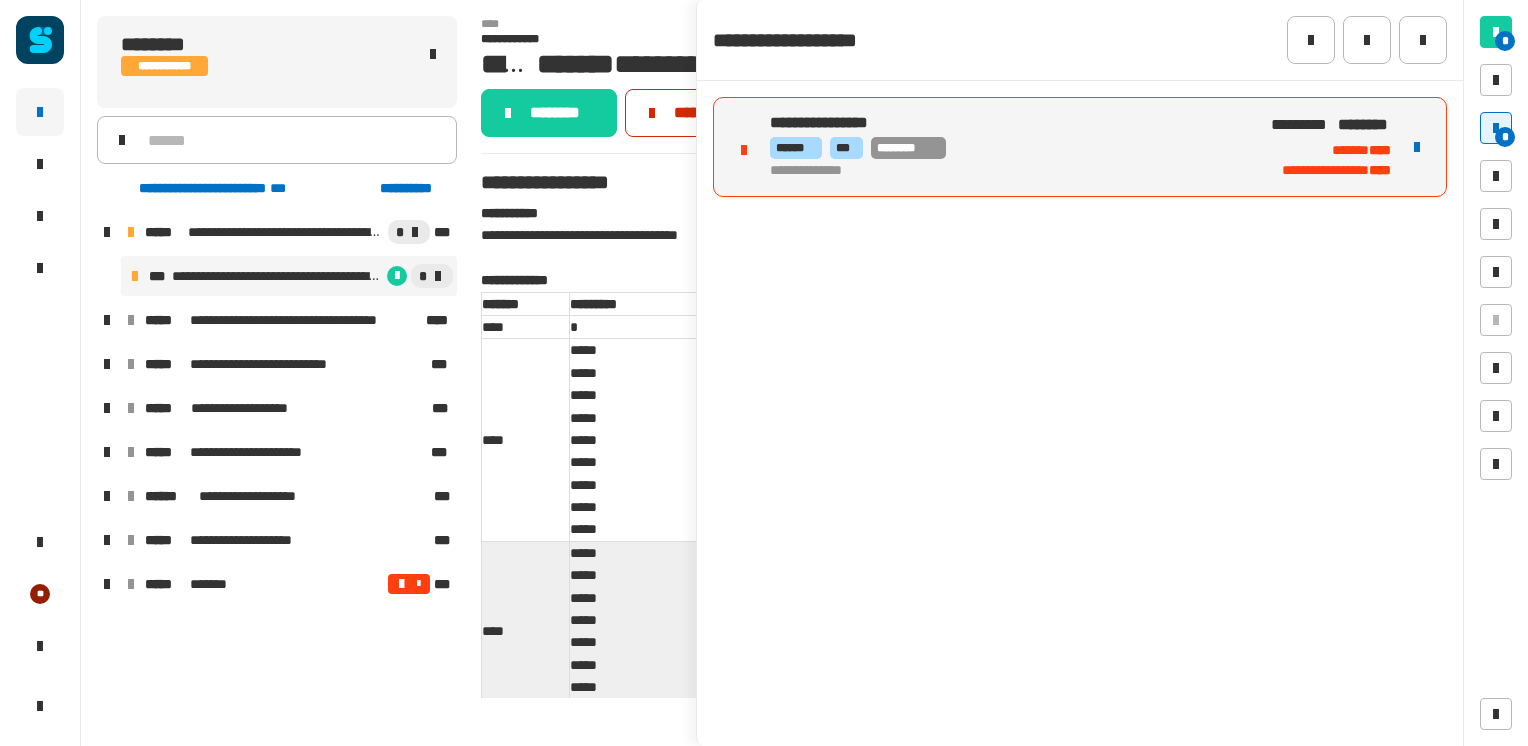 click on "*********" 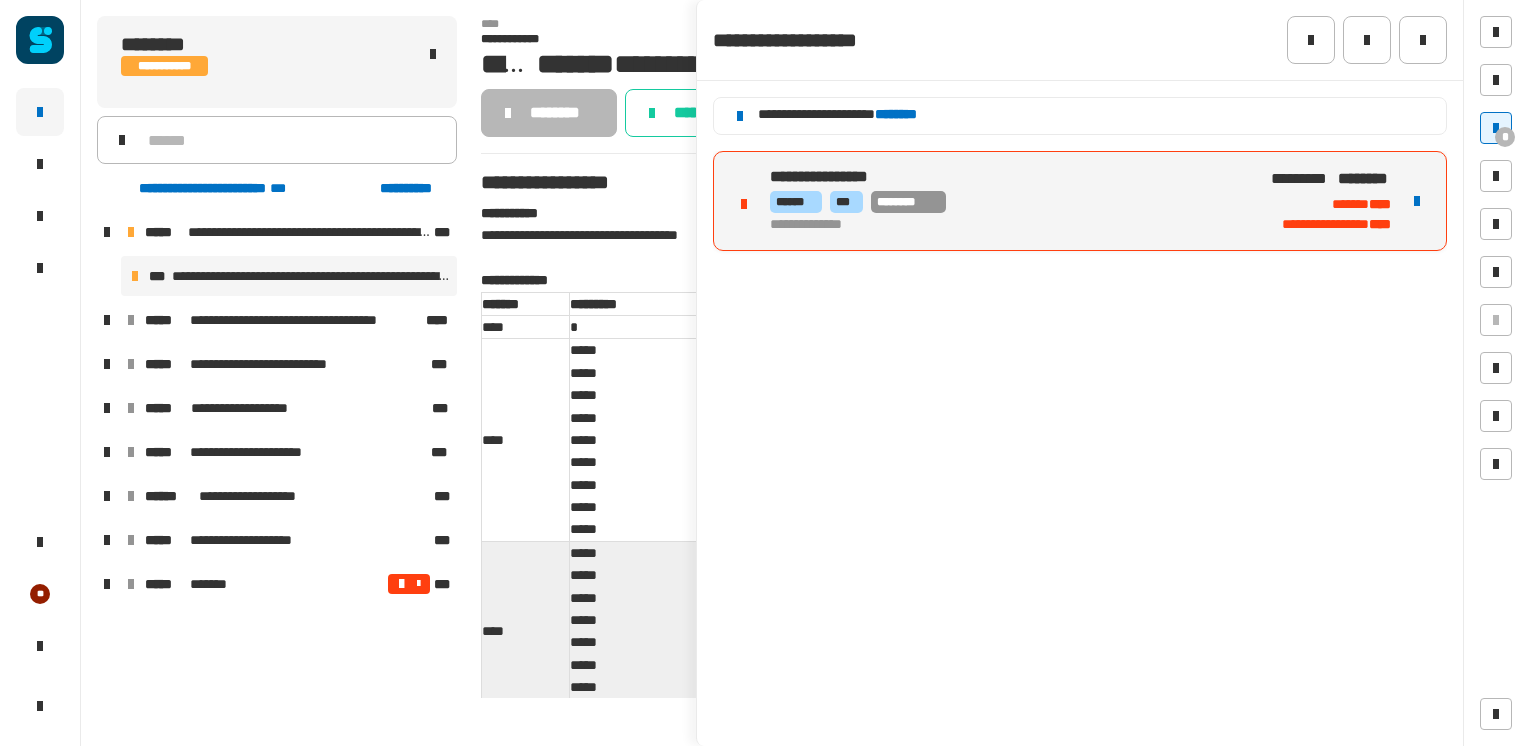 click at bounding box center [107, 320] 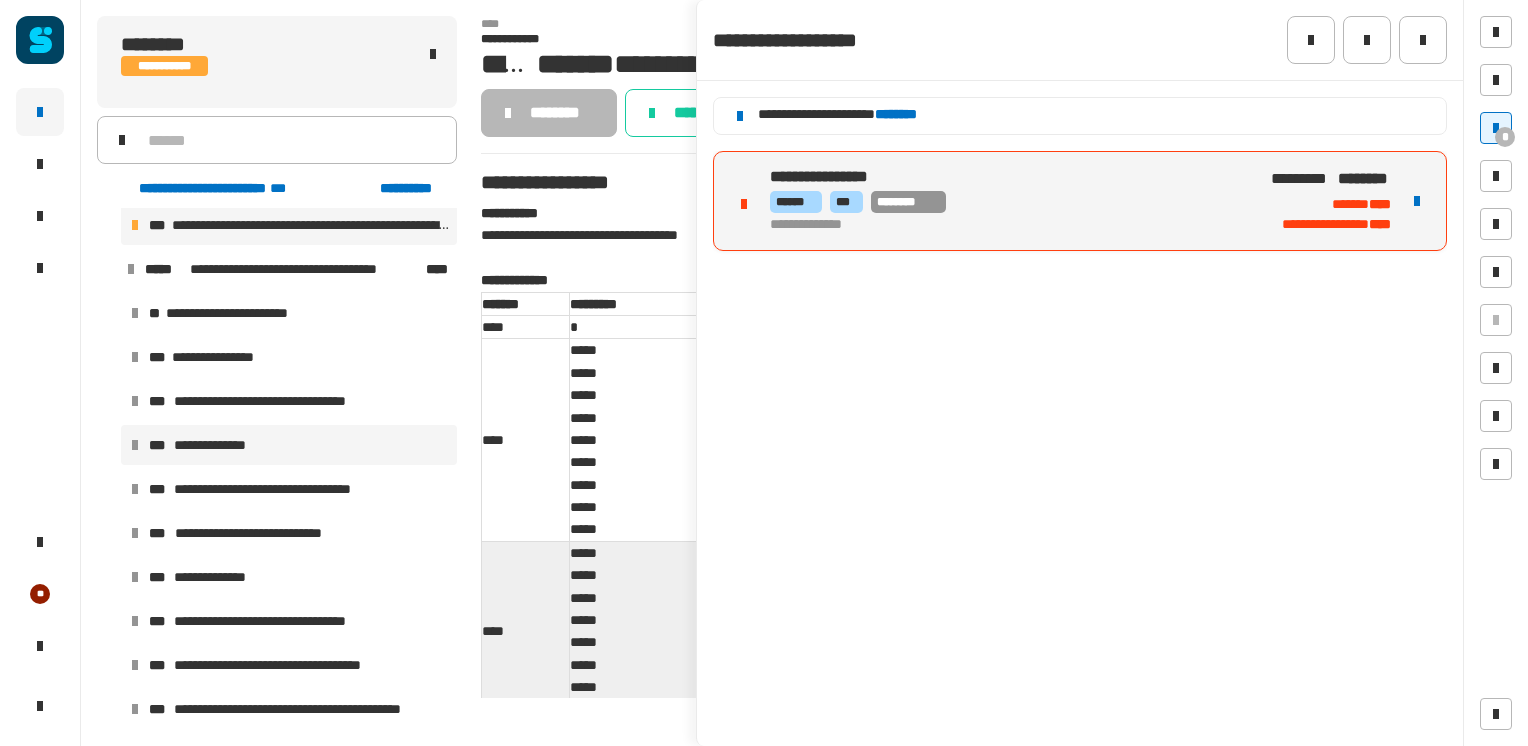 scroll, scrollTop: 52, scrollLeft: 0, axis: vertical 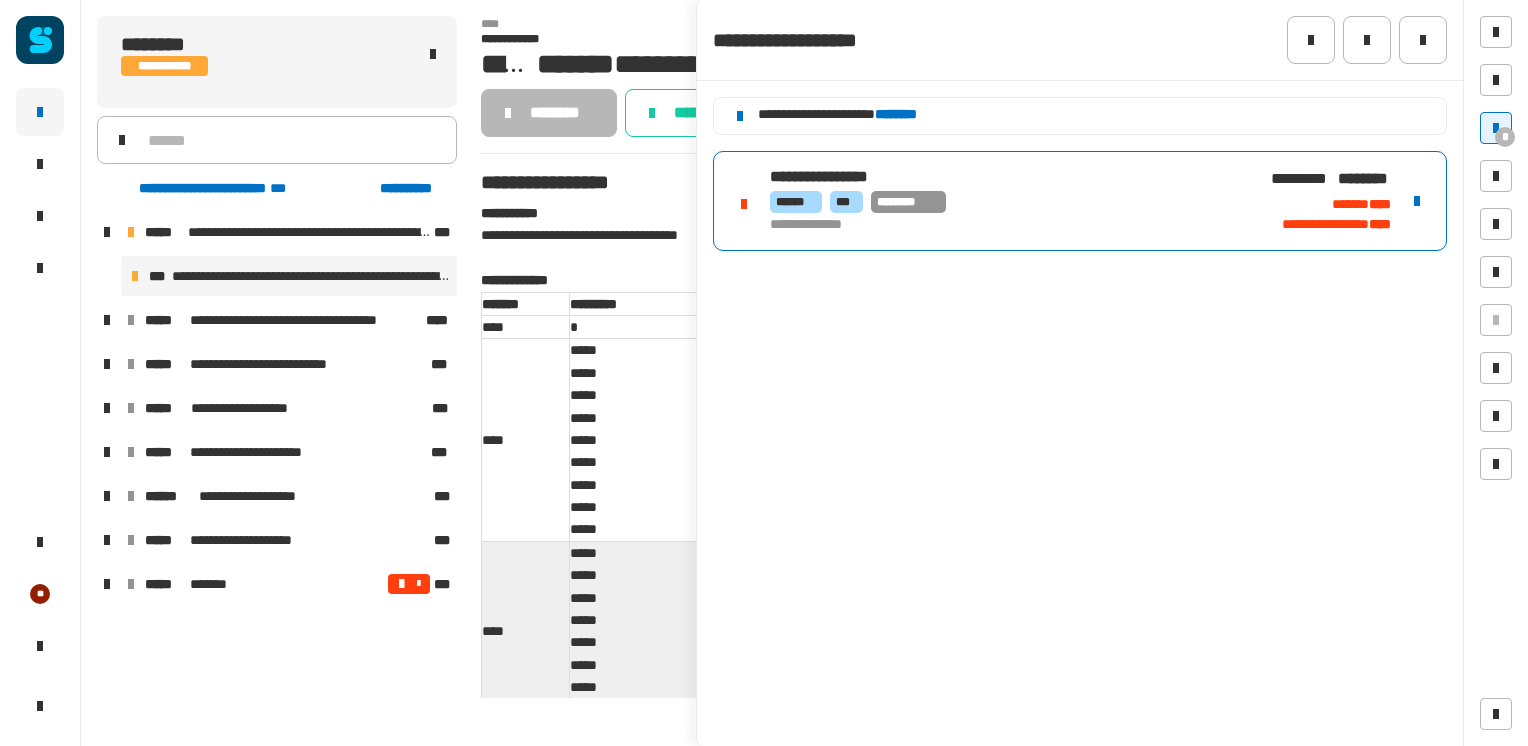 click on "**********" at bounding box center [1005, 178] 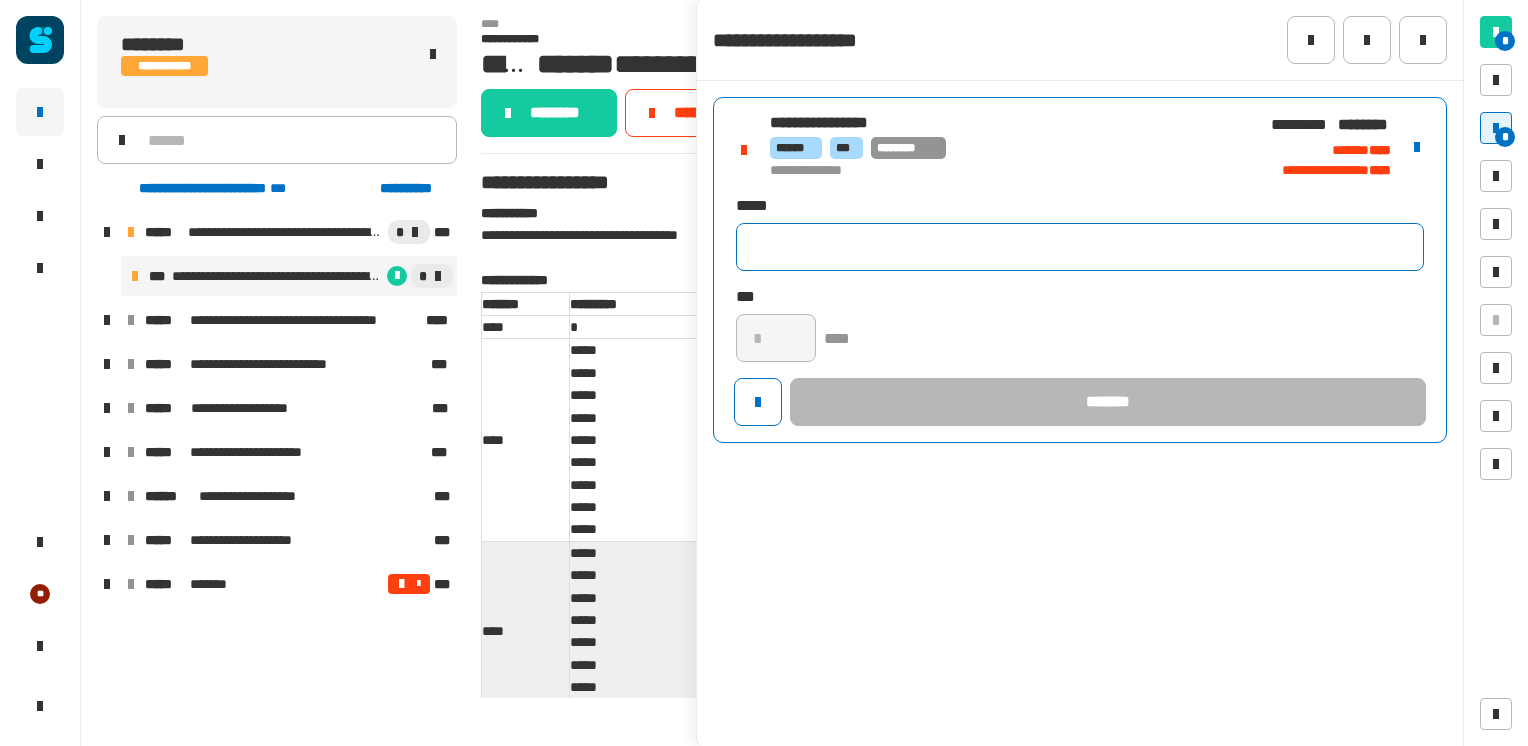 click 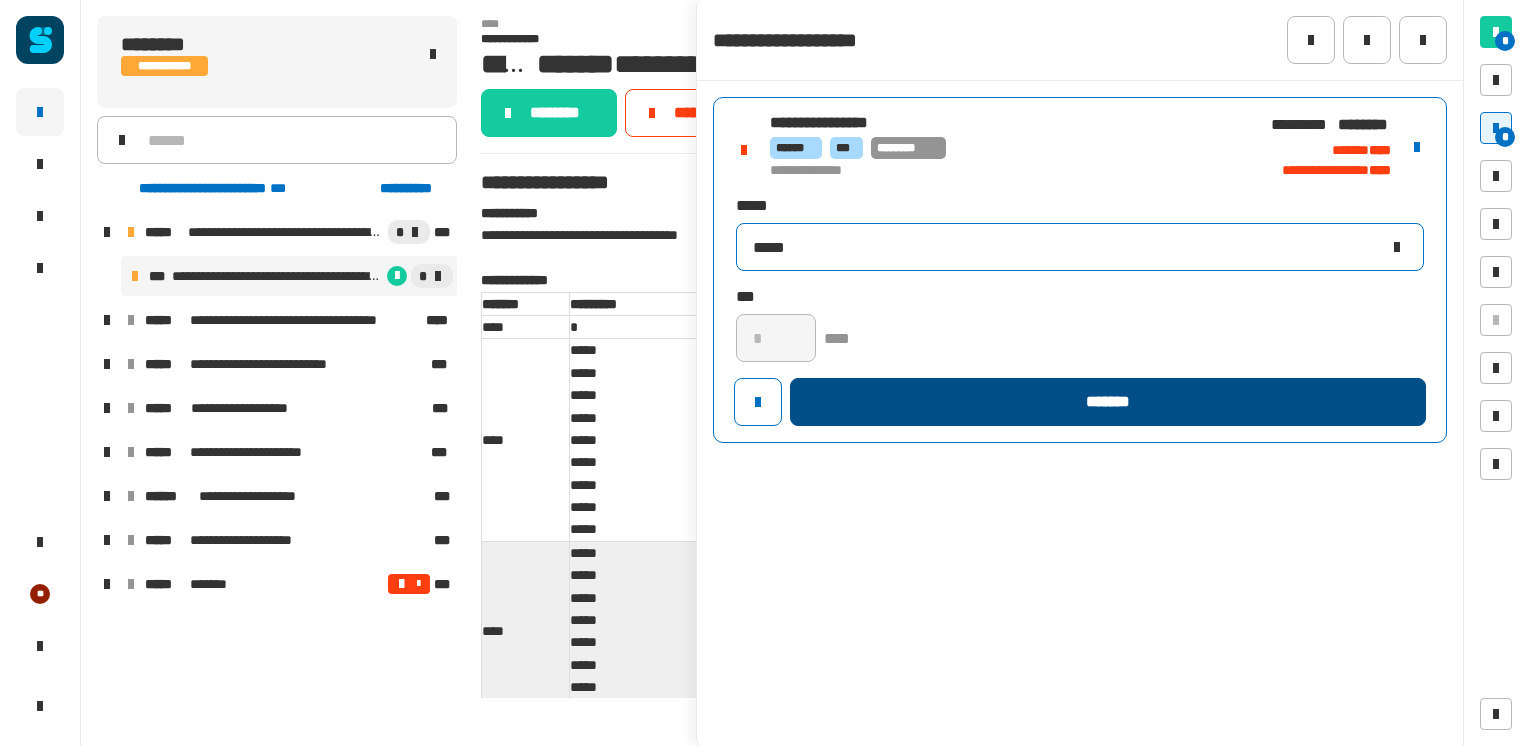 type on "*****" 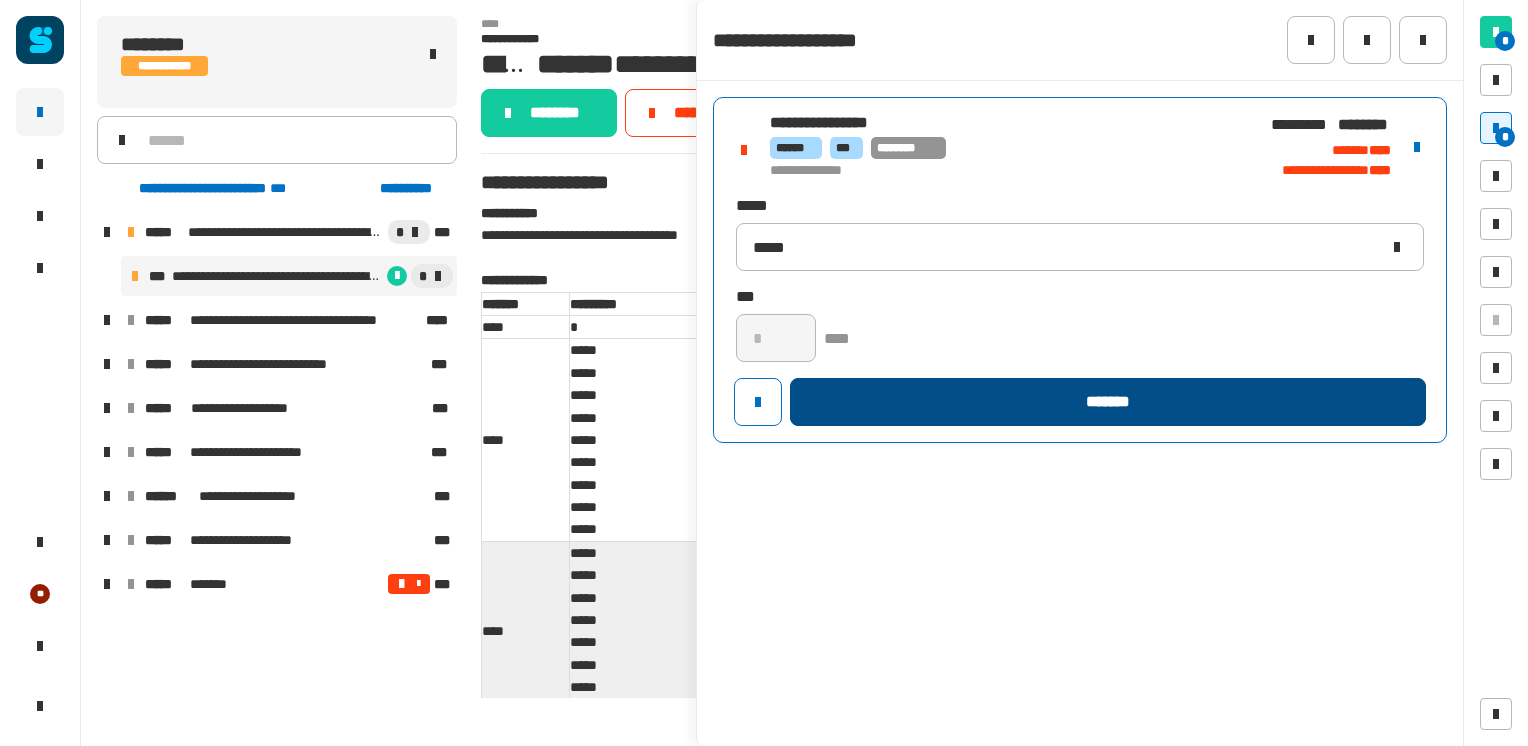 click on "*******" 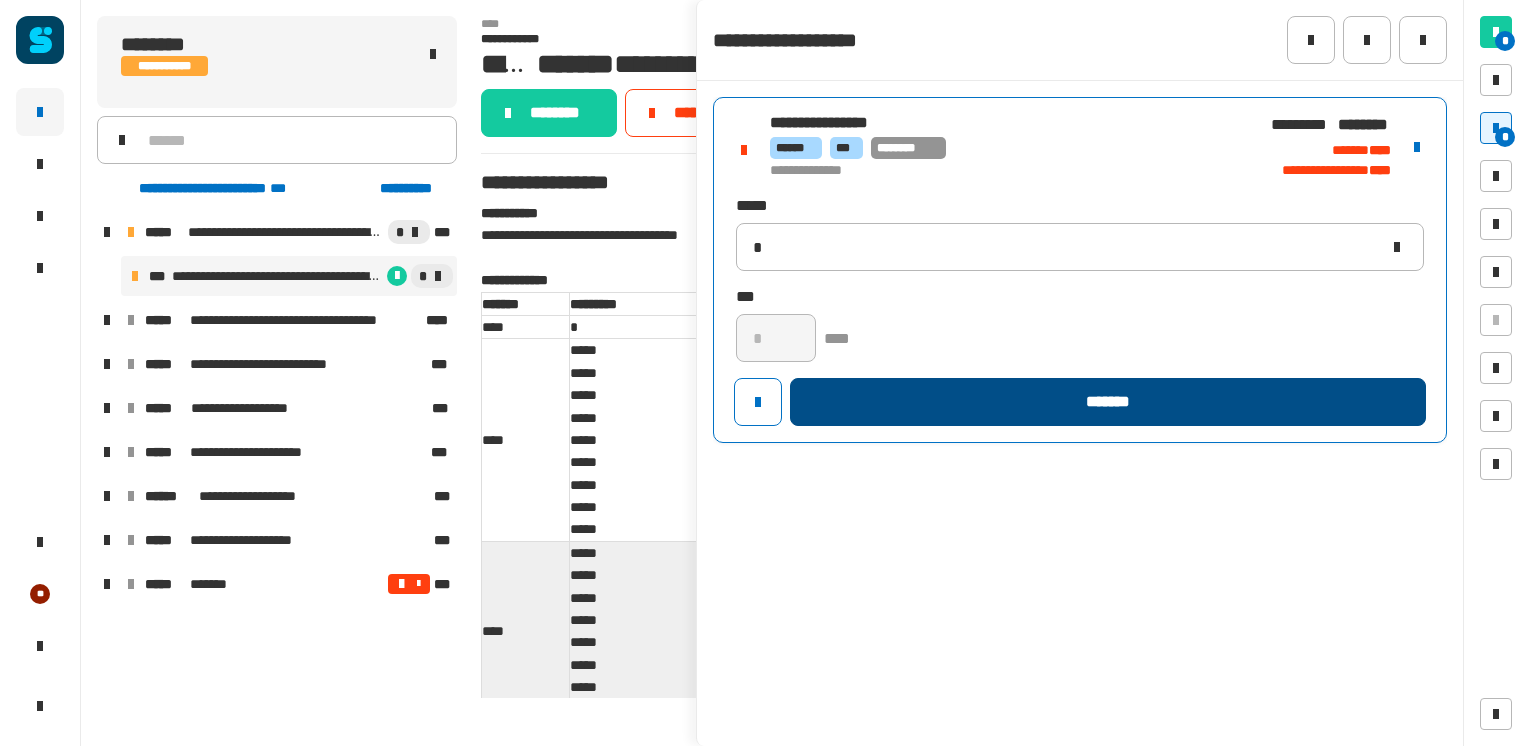 type 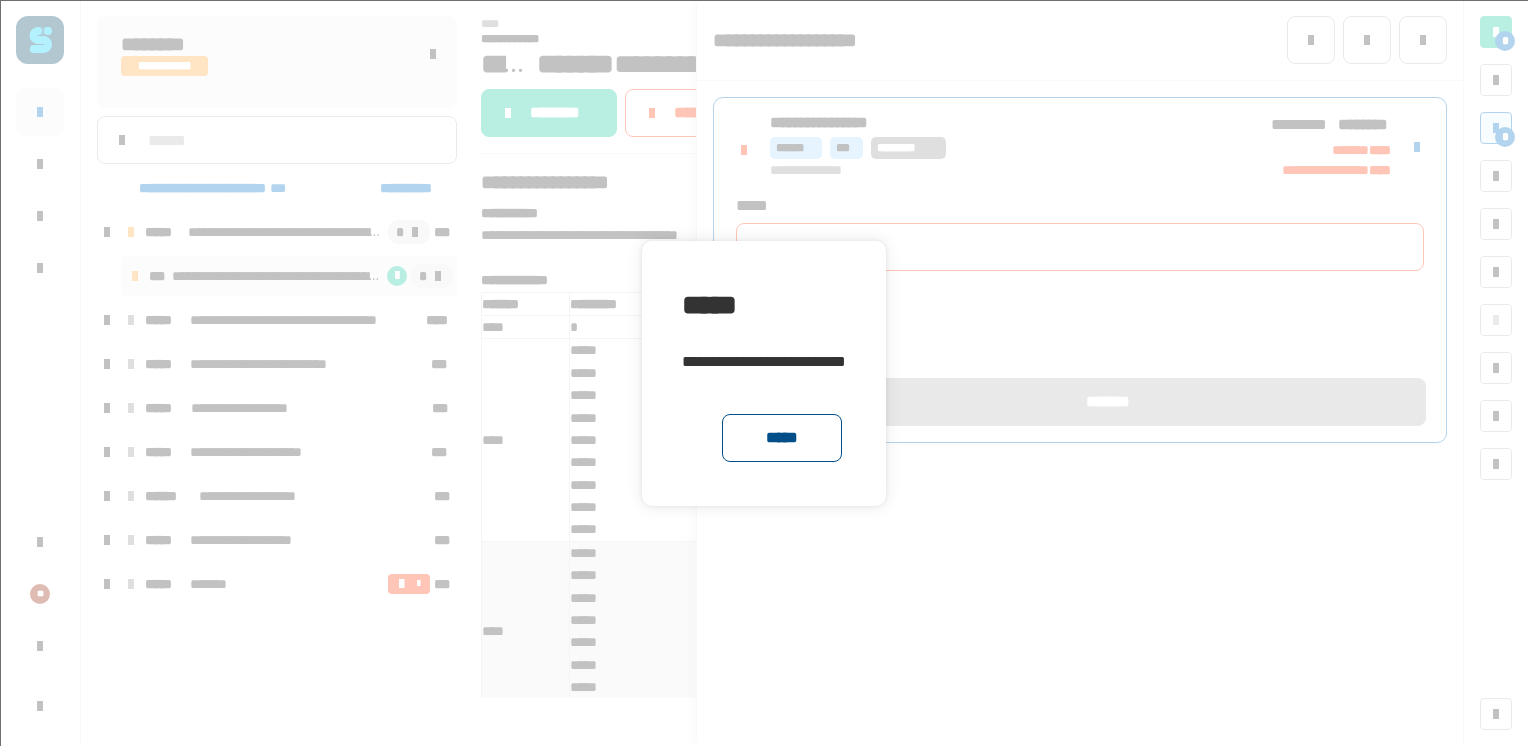 click on "*****" 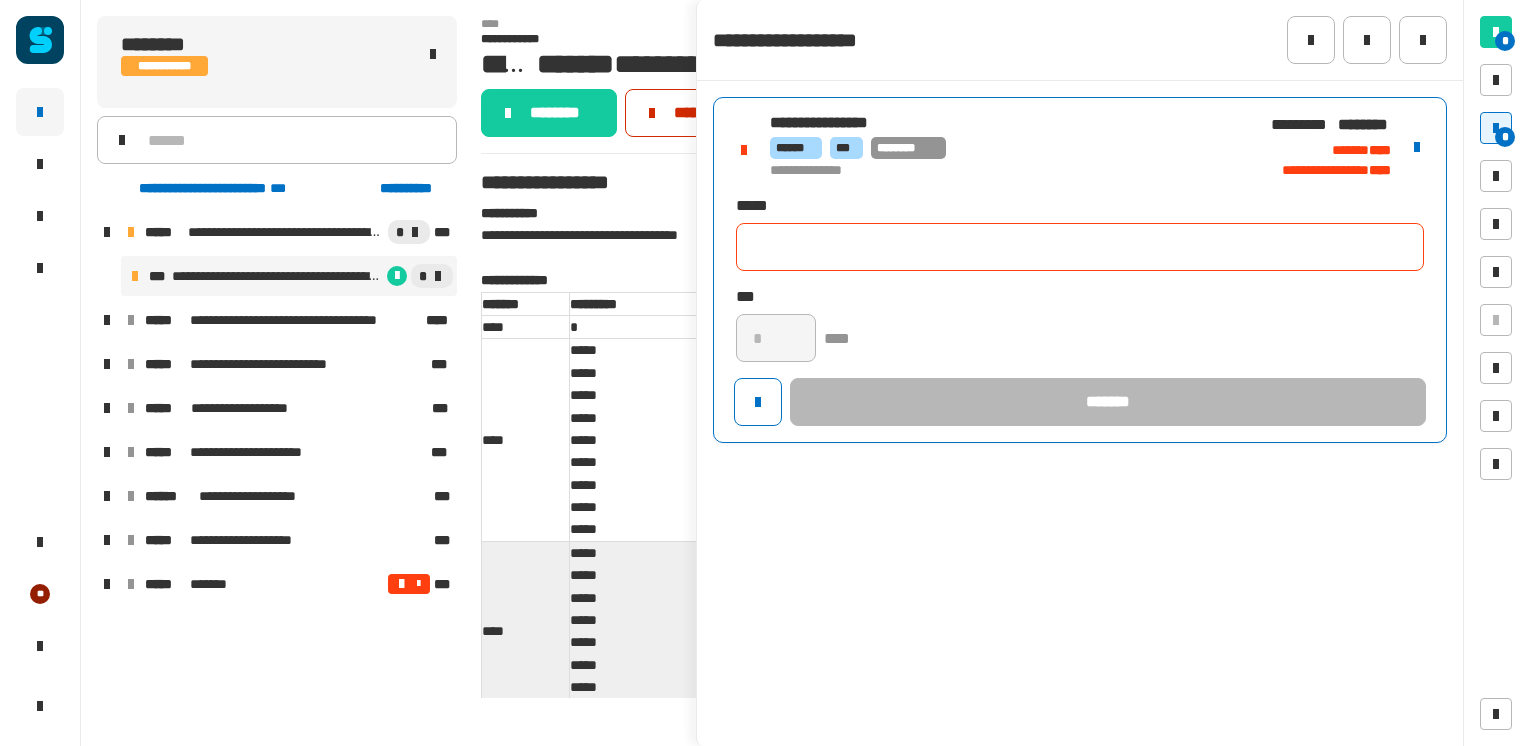 click on "*********" 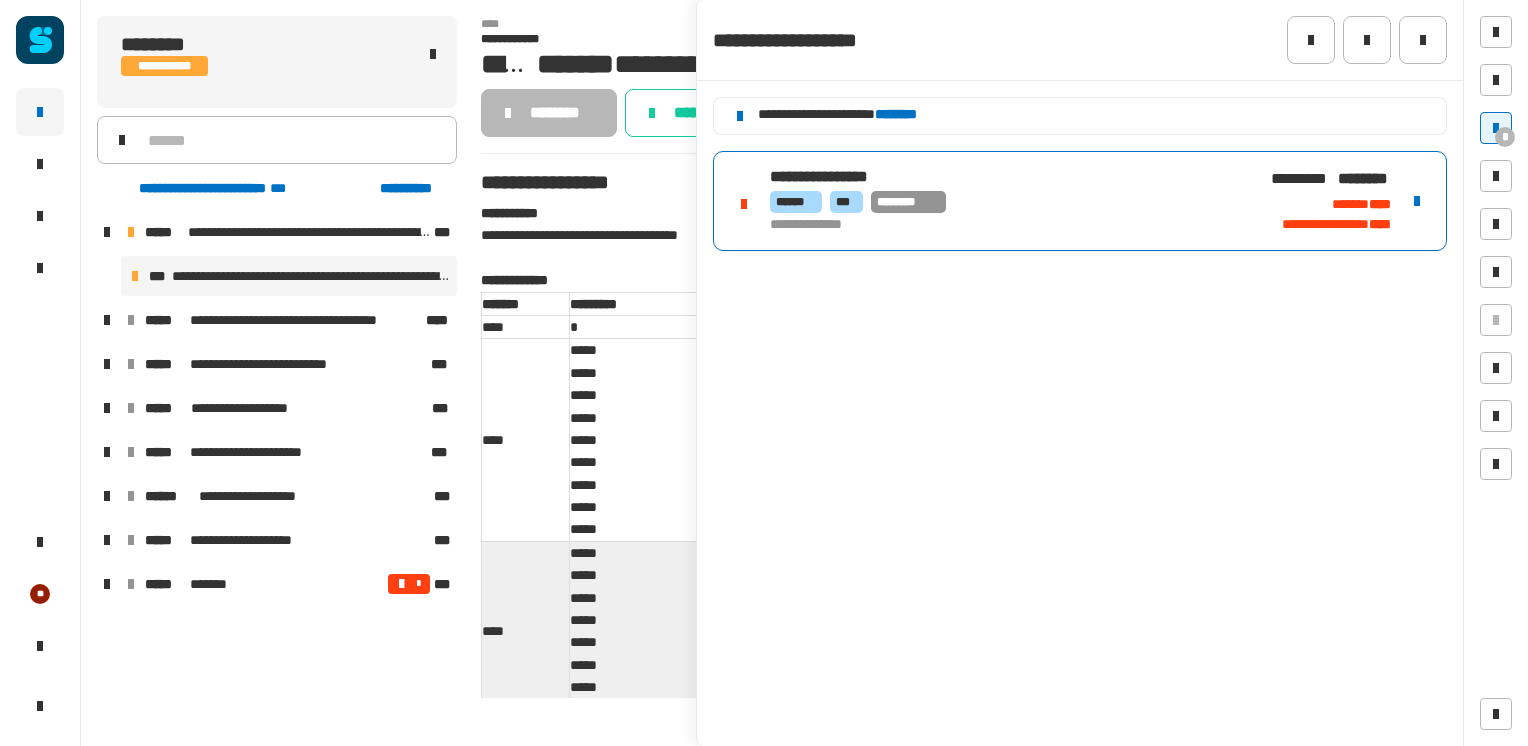 click at bounding box center [107, 320] 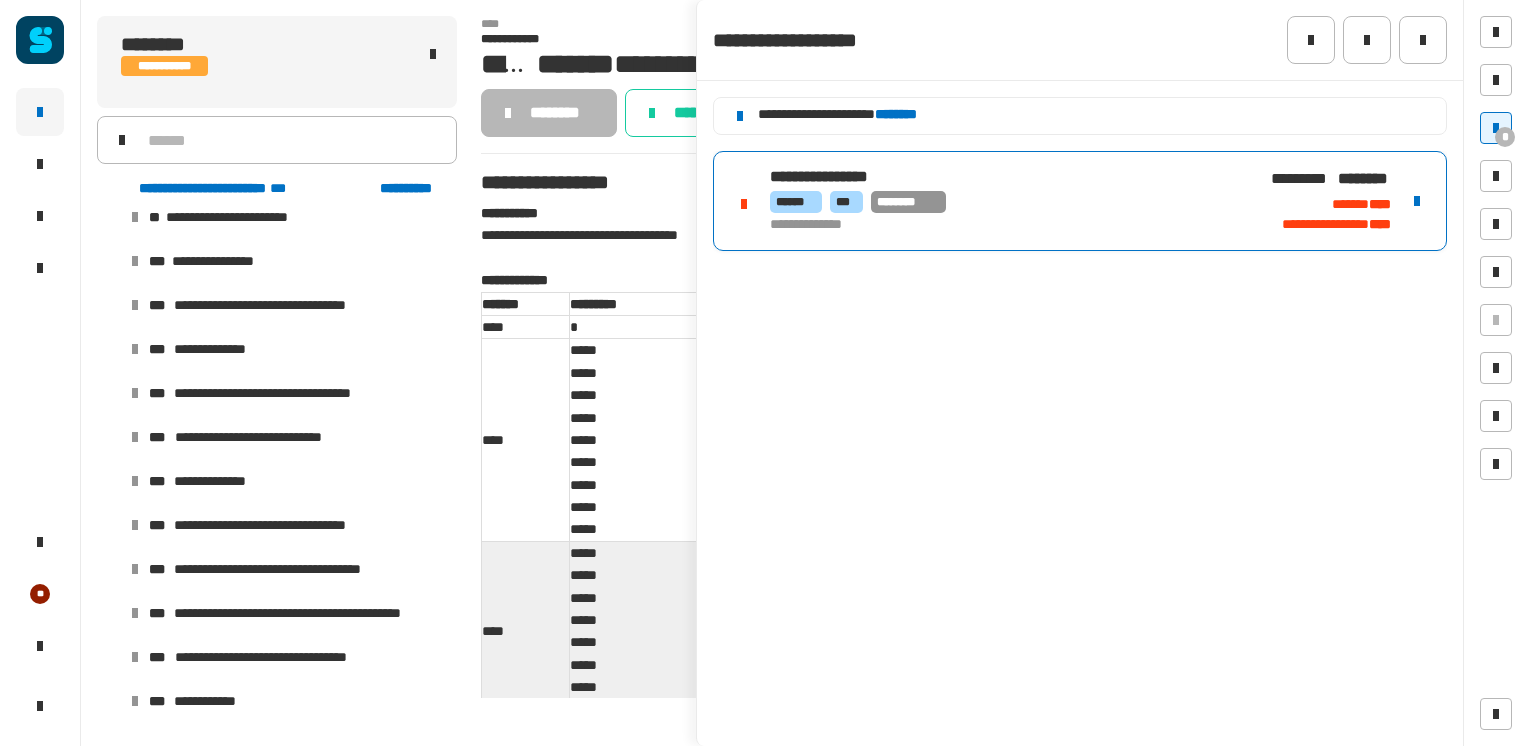scroll, scrollTop: 148, scrollLeft: 0, axis: vertical 